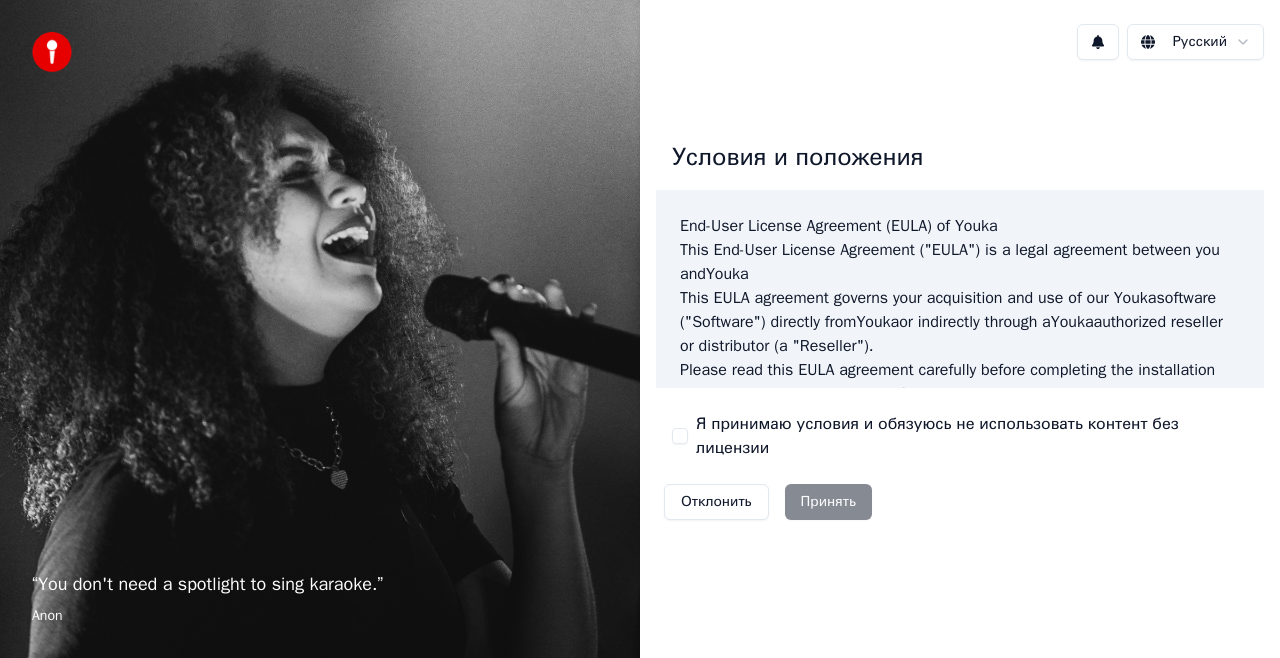 scroll, scrollTop: 0, scrollLeft: 0, axis: both 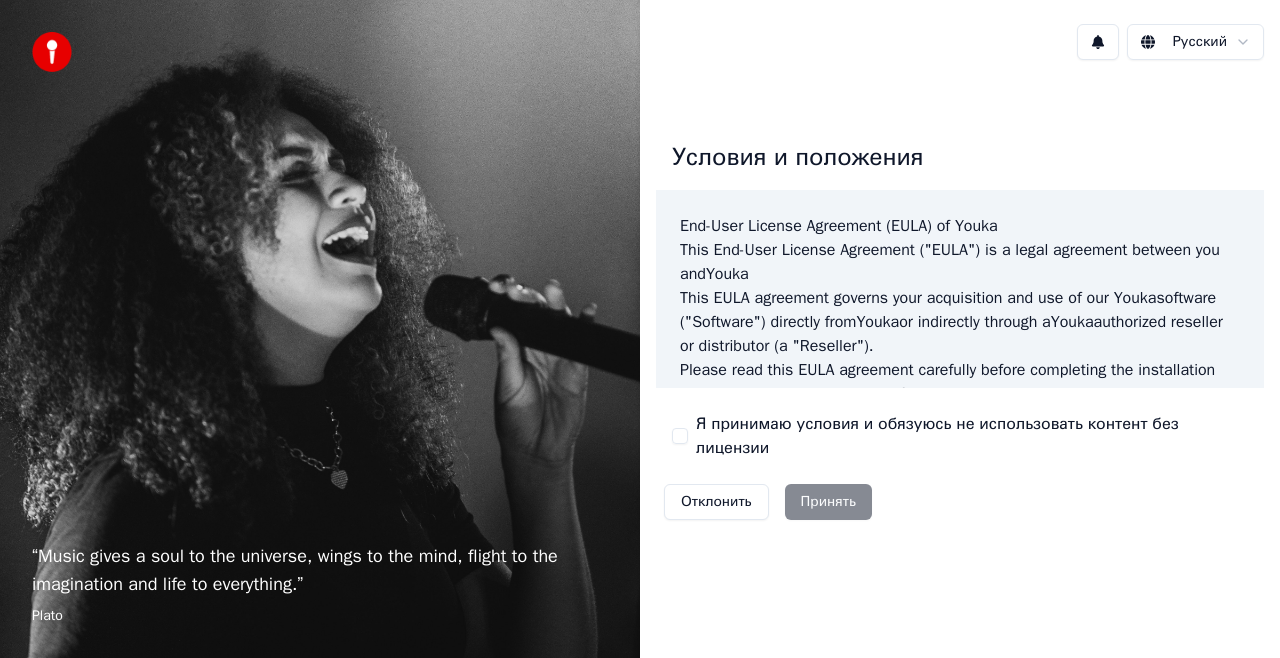 click on "Я принимаю условия и обязуюсь не использовать контент без лицензии" at bounding box center [972, 436] 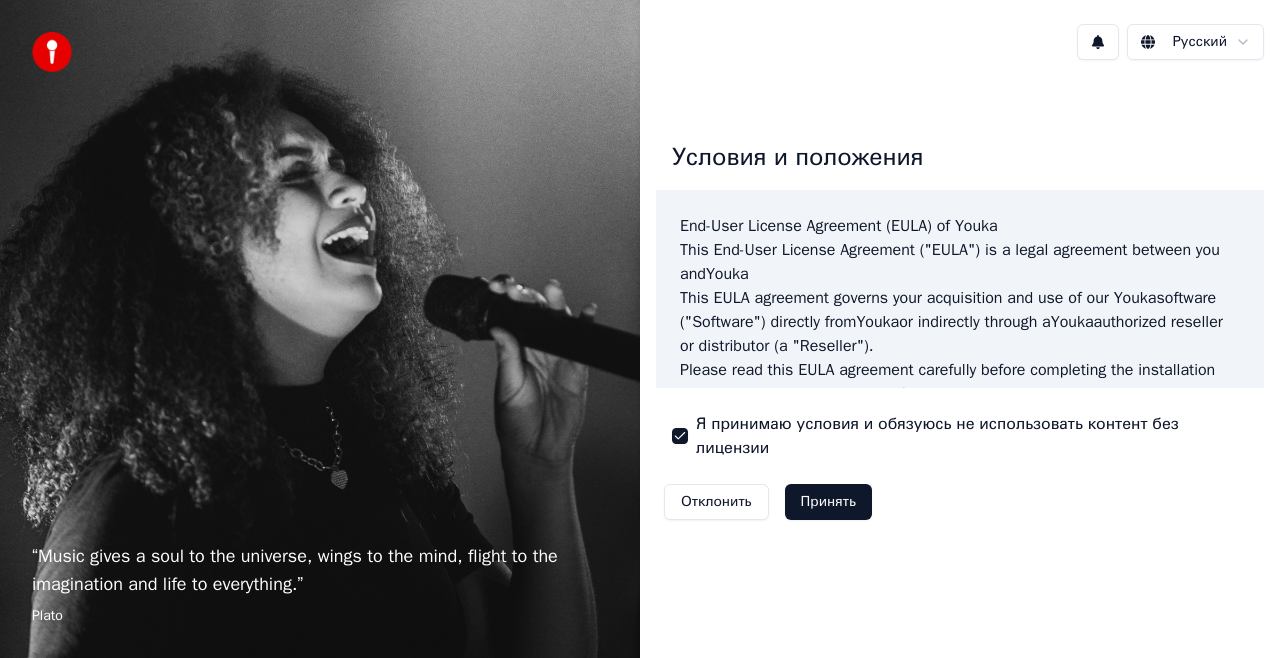 click on "Принять" at bounding box center [828, 502] 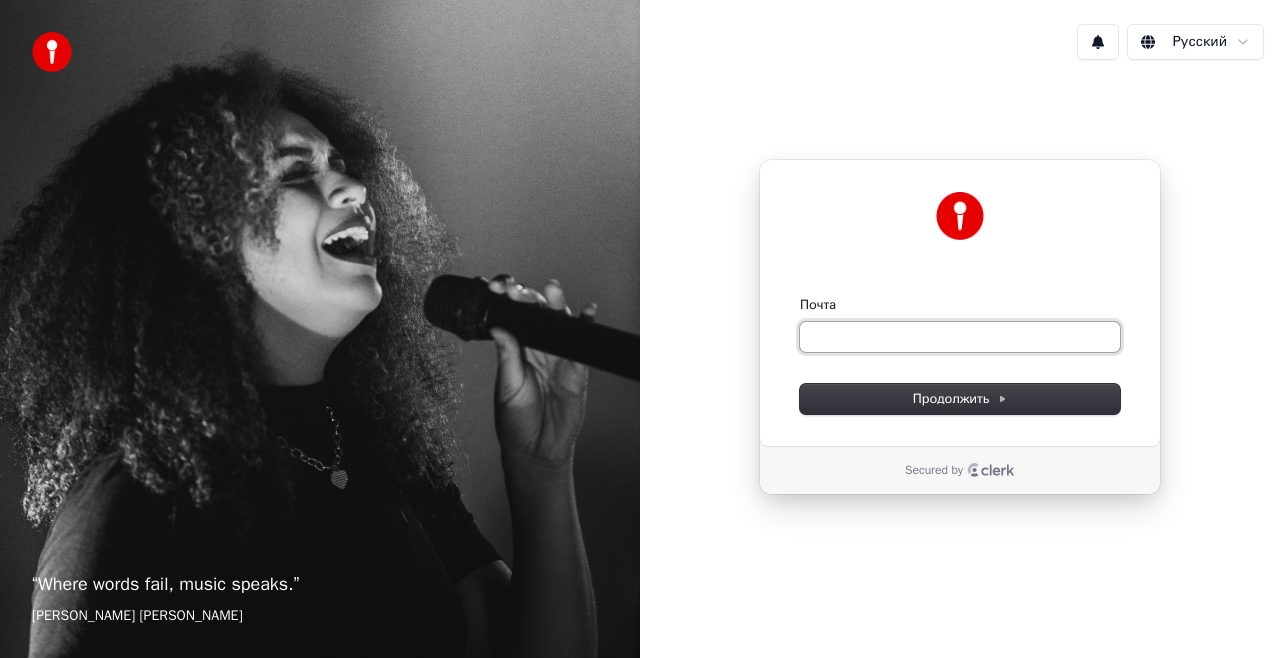 click on "Почта" at bounding box center [960, 337] 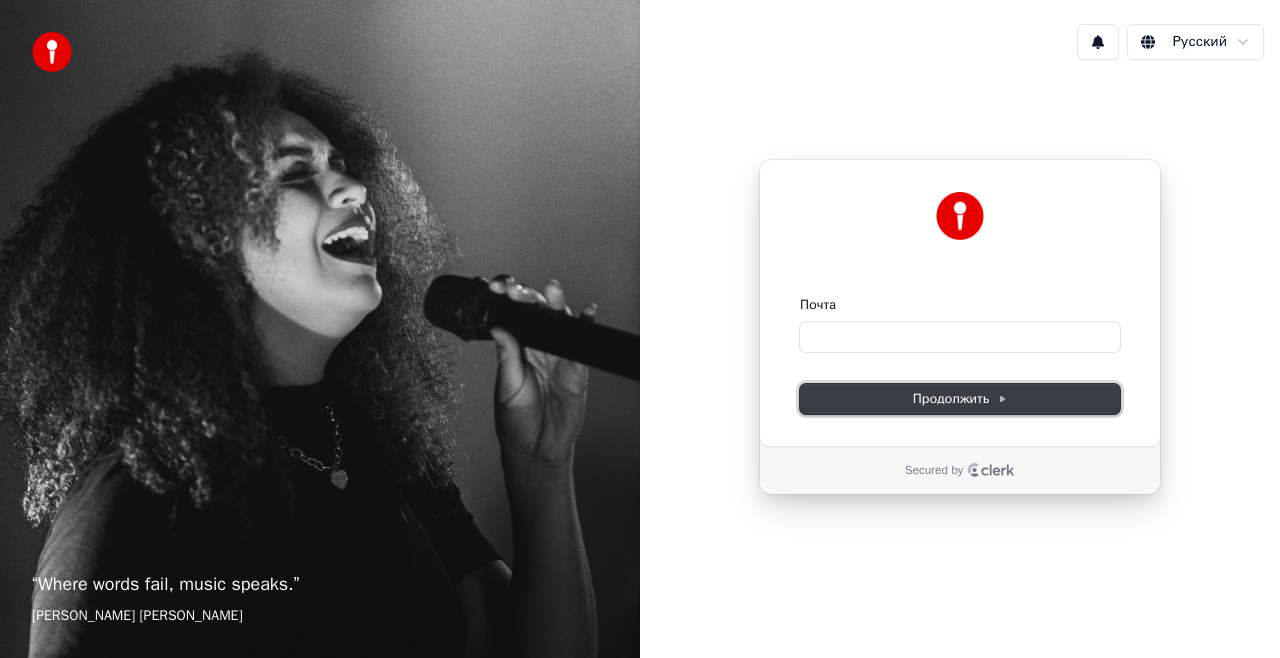 click on "Продолжить" at bounding box center (960, 399) 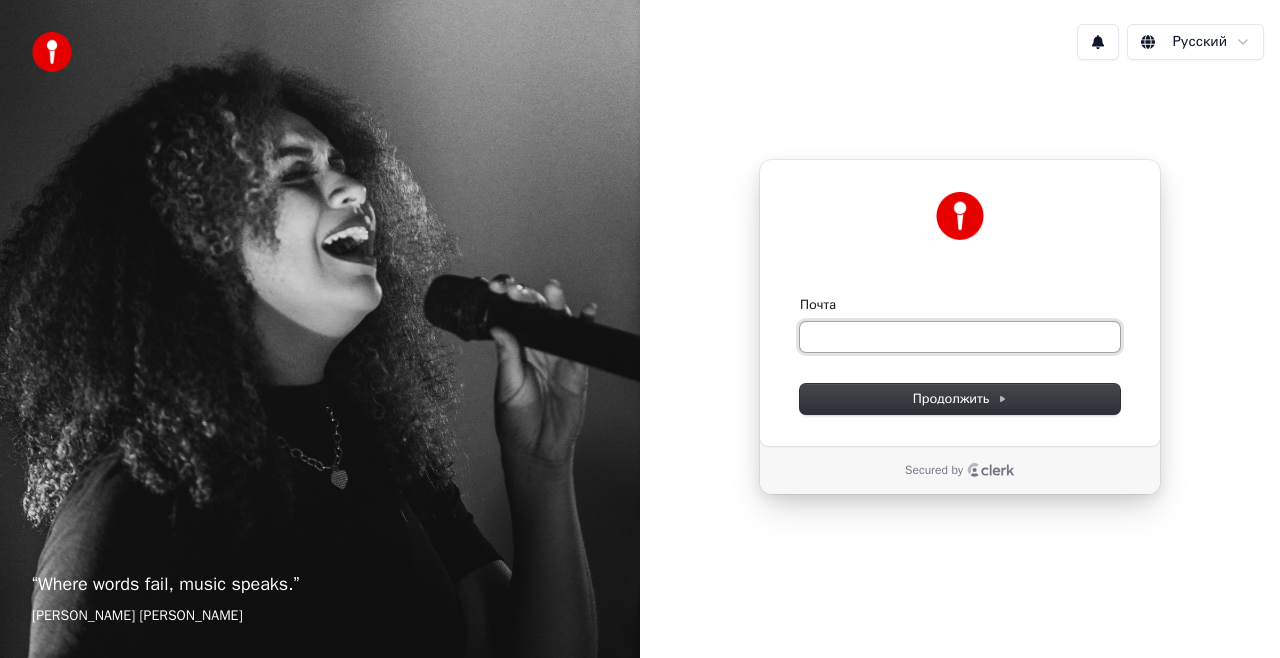 drag, startPoint x: 832, startPoint y: 348, endPoint x: 834, endPoint y: 338, distance: 10.198039 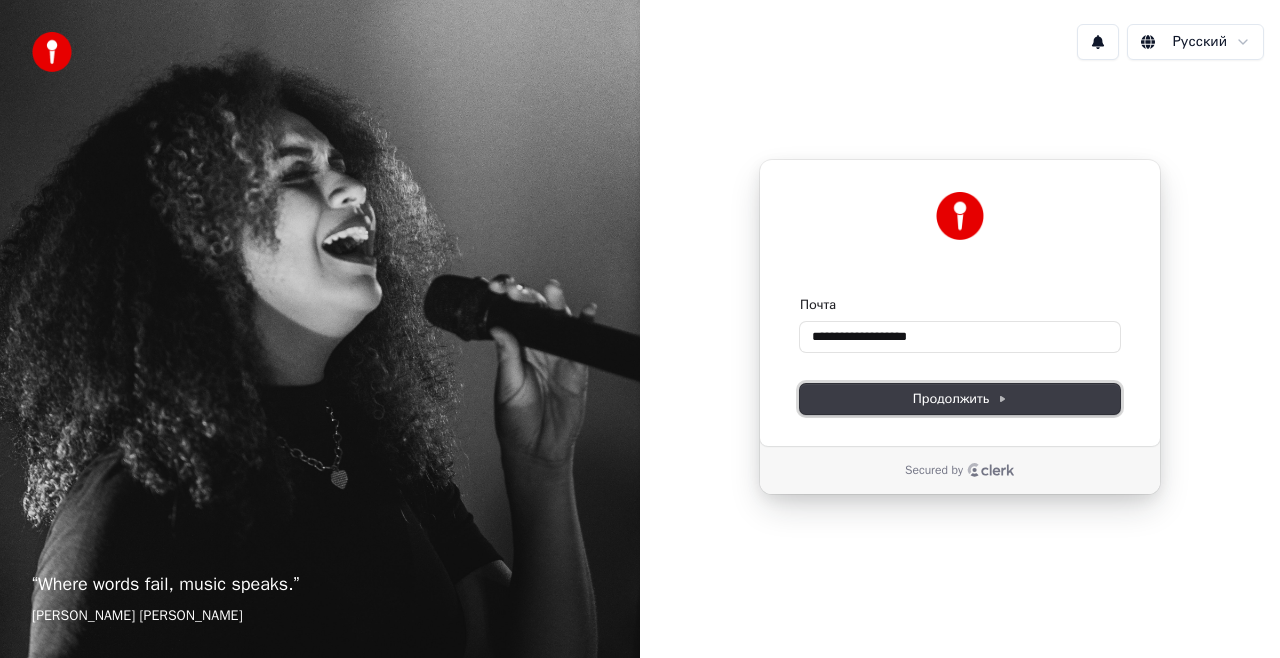 click on "Продолжить" at bounding box center [960, 399] 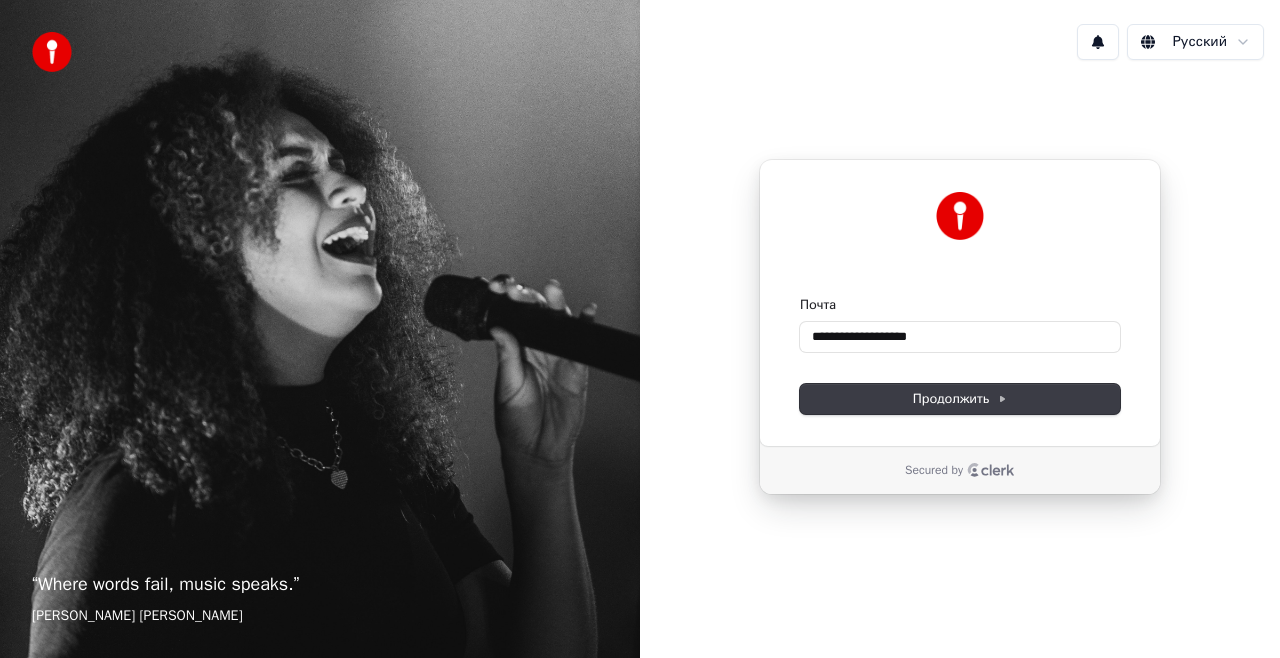 type on "**********" 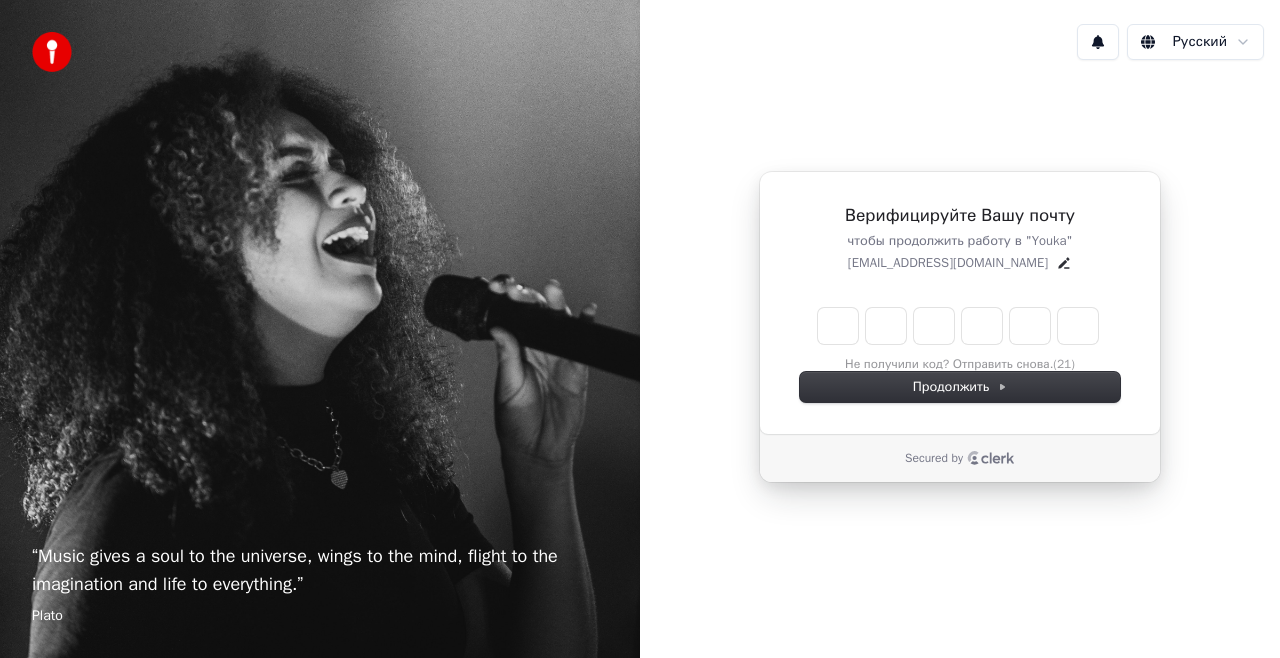 type on "*" 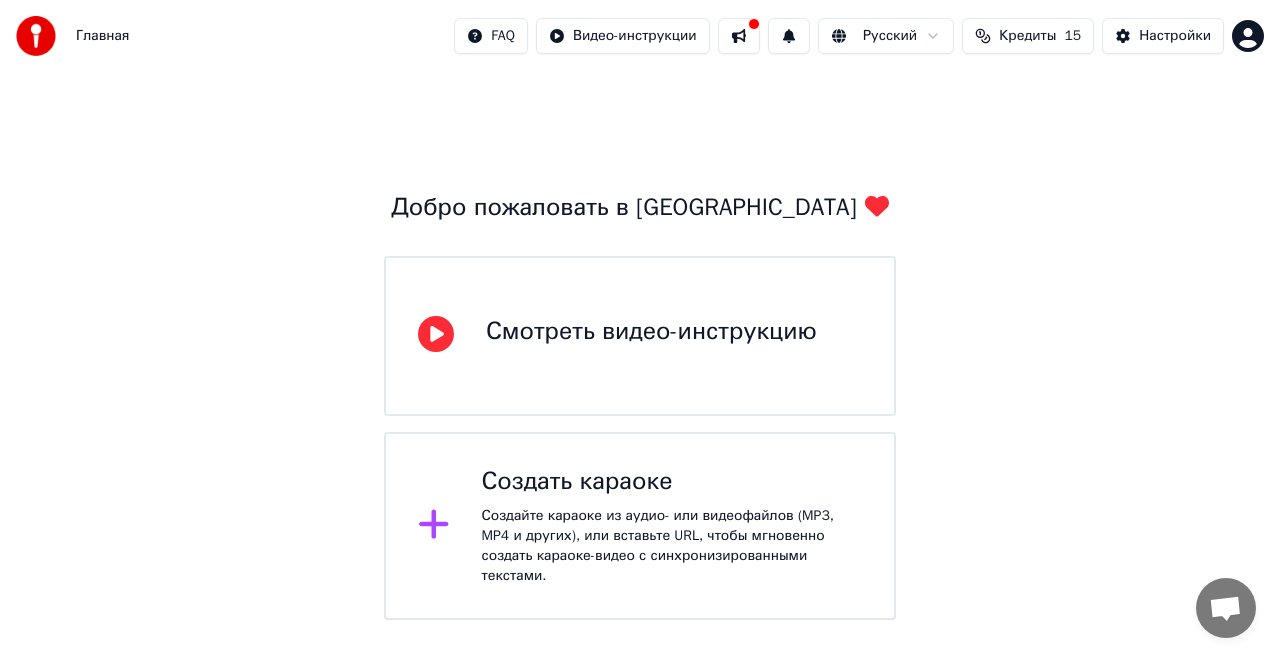 click on "Создать караоке Создайте караоке из аудио- или видеофайлов (MP3, MP4 и других), или вставьте URL, чтобы мгновенно создать караоке-видео с синхронизированными текстами." at bounding box center [672, 526] 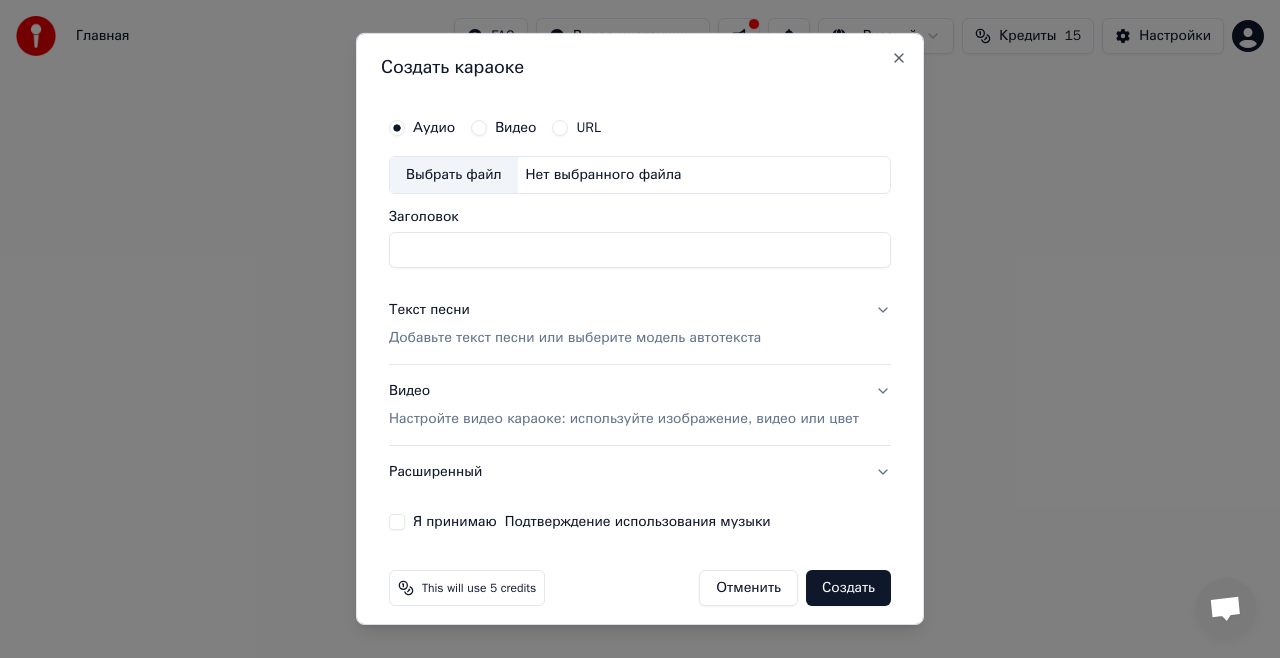 click on "Выбрать файл" at bounding box center [454, 175] 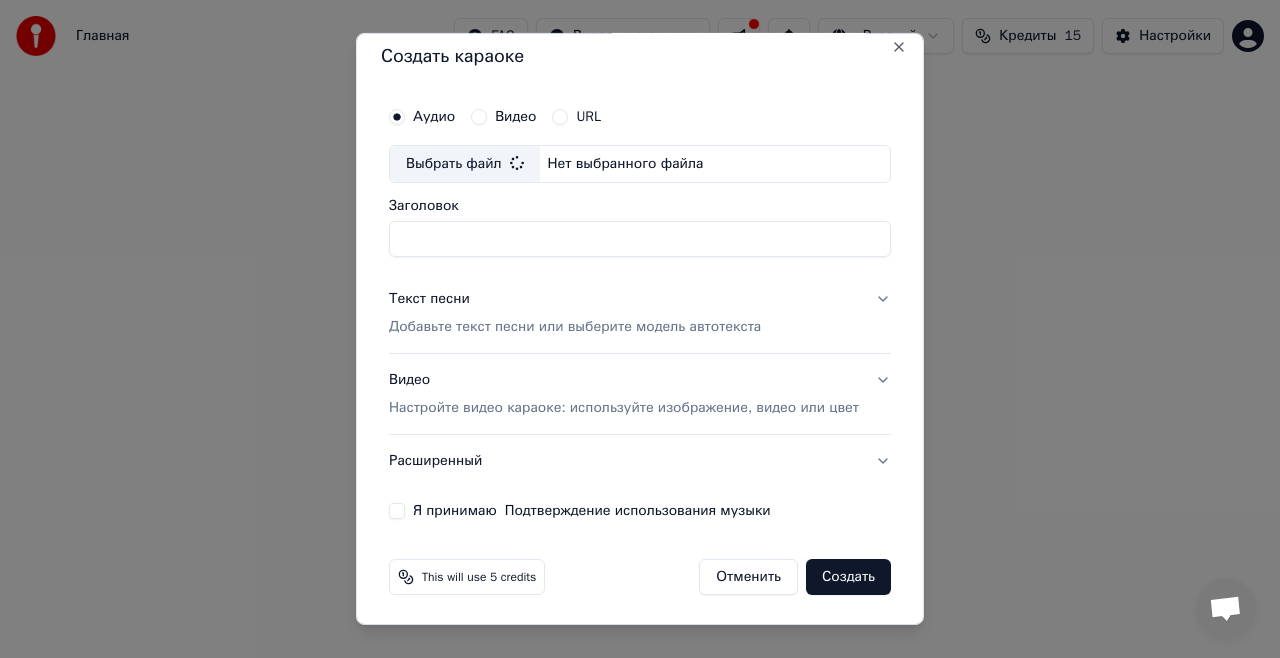type on "**********" 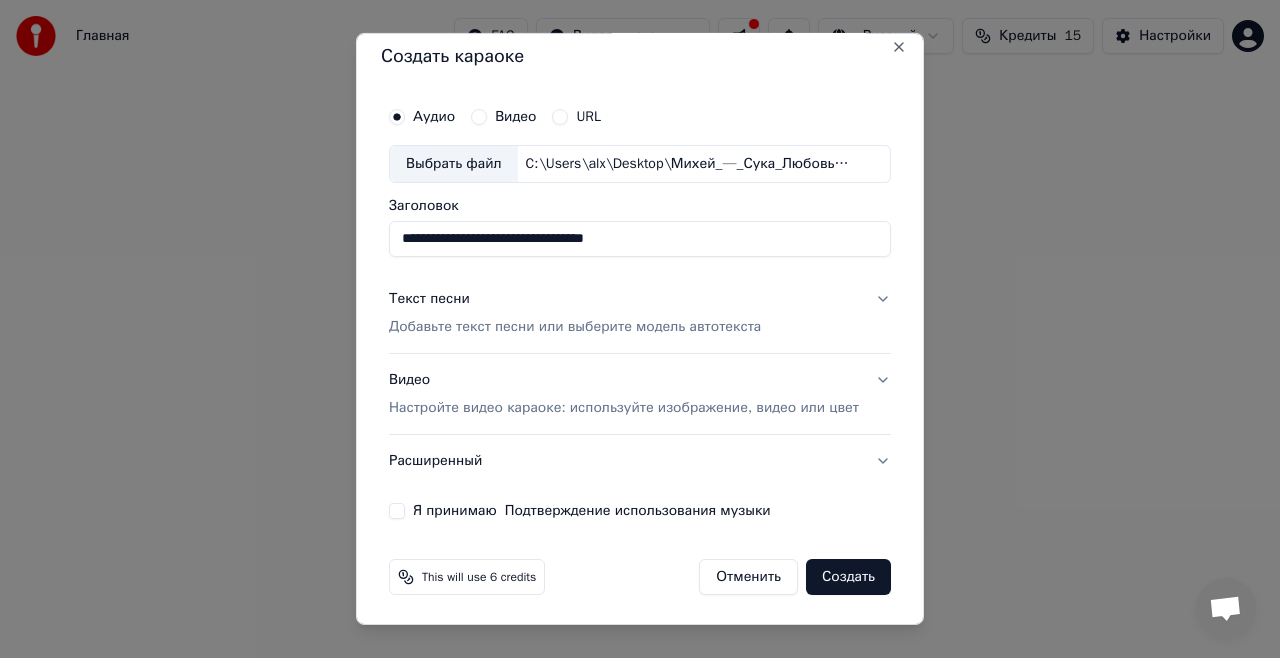 click on "Добавьте текст песни или выберите модель автотекста" at bounding box center (575, 327) 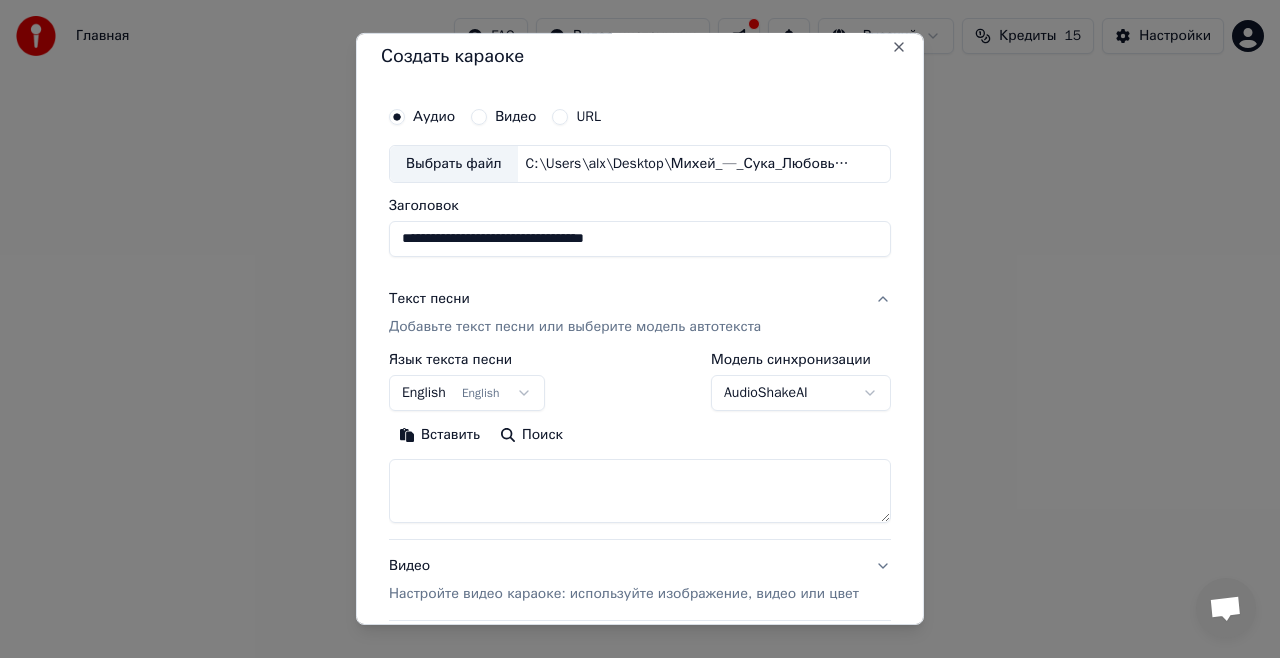 click on "Добавьте текст песни или выберите модель автотекста" at bounding box center (575, 327) 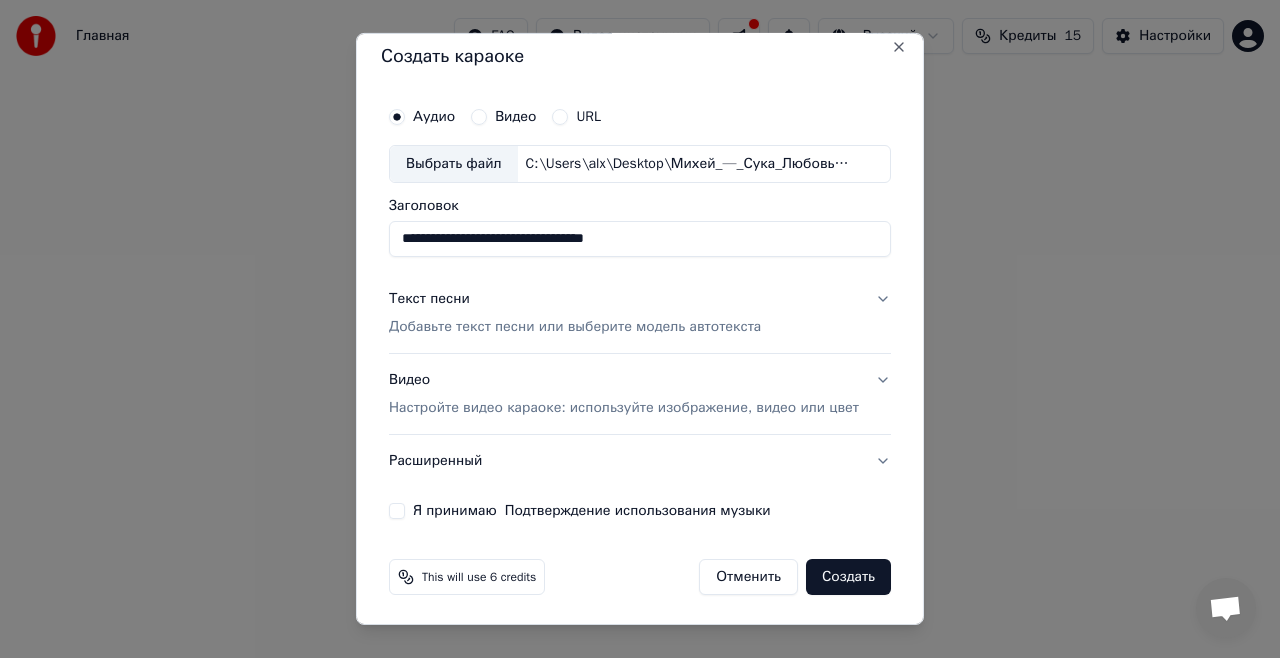 click on "Добавьте текст песни или выберите модель автотекста" at bounding box center [575, 327] 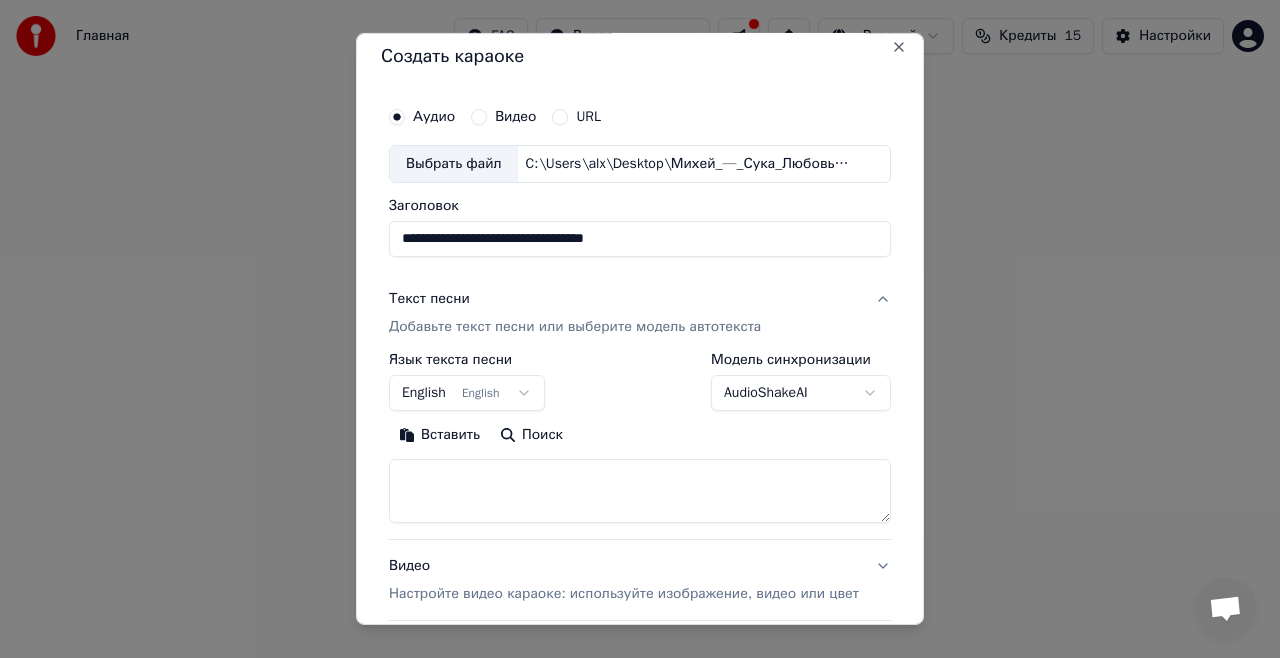 type 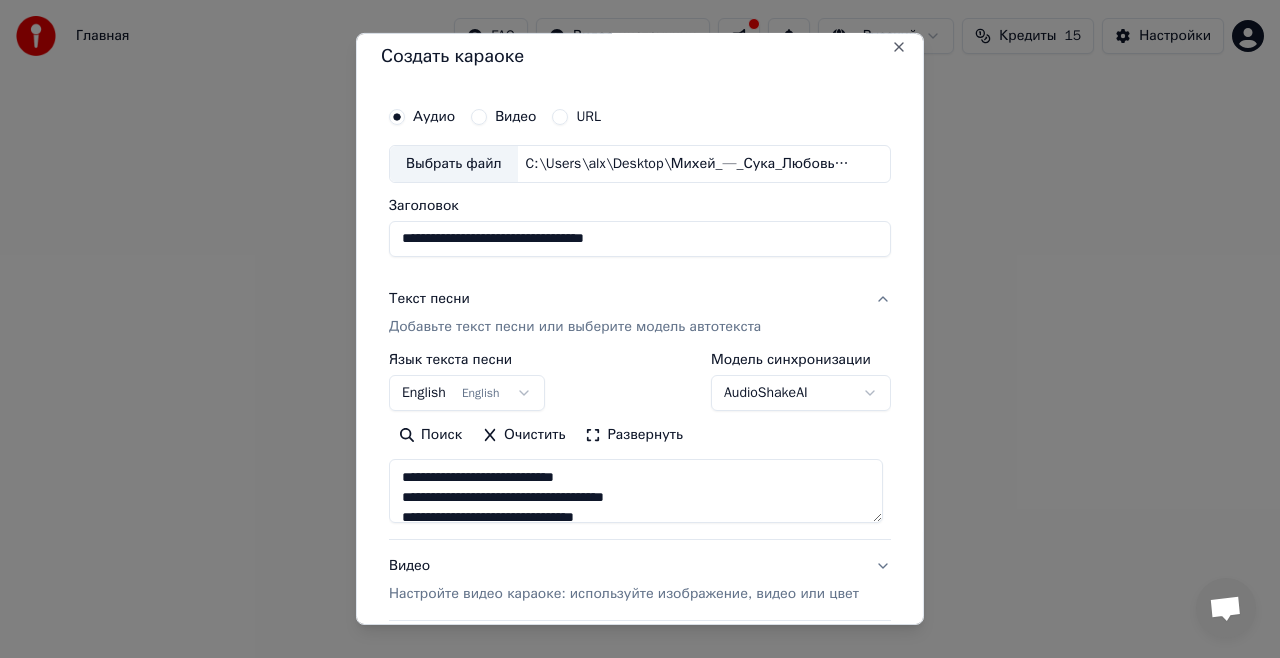 scroll, scrollTop: 1204, scrollLeft: 0, axis: vertical 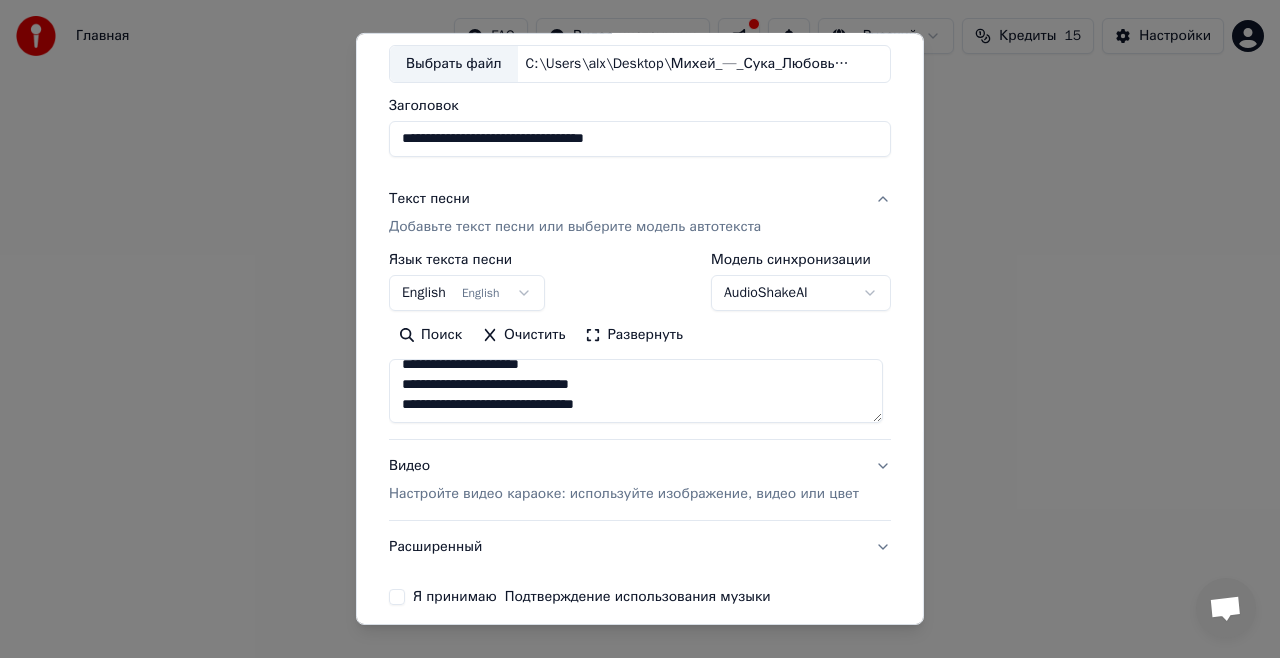 type on "**********" 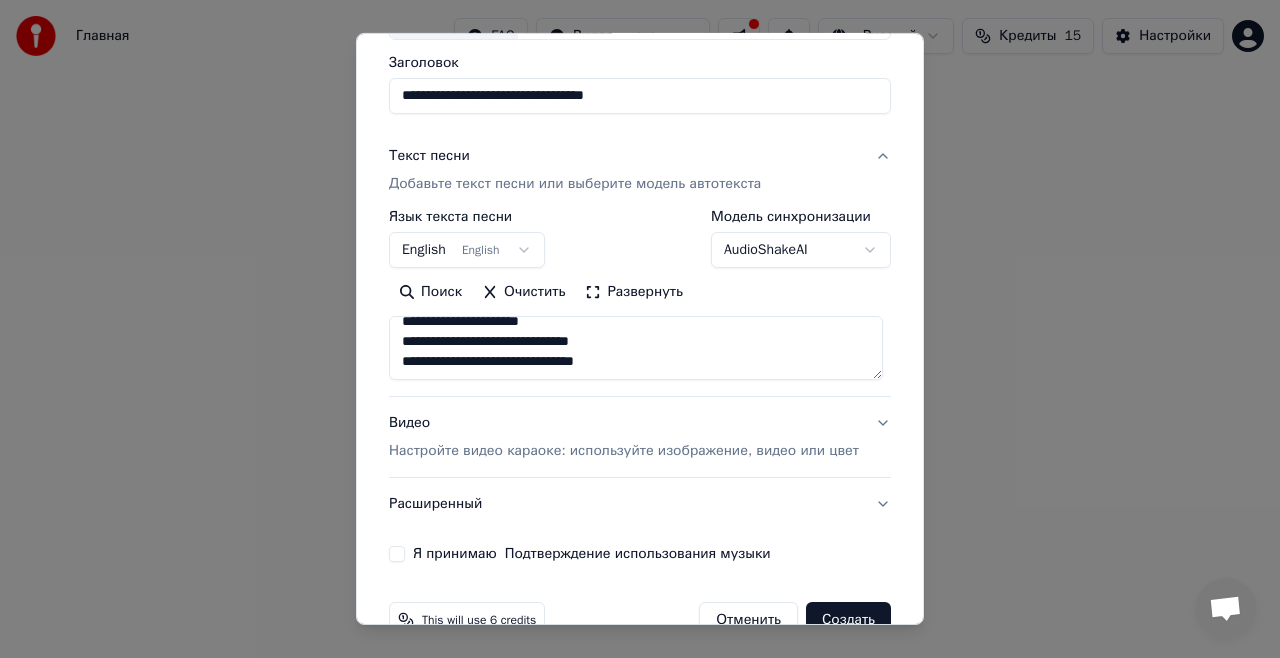 scroll, scrollTop: 197, scrollLeft: 0, axis: vertical 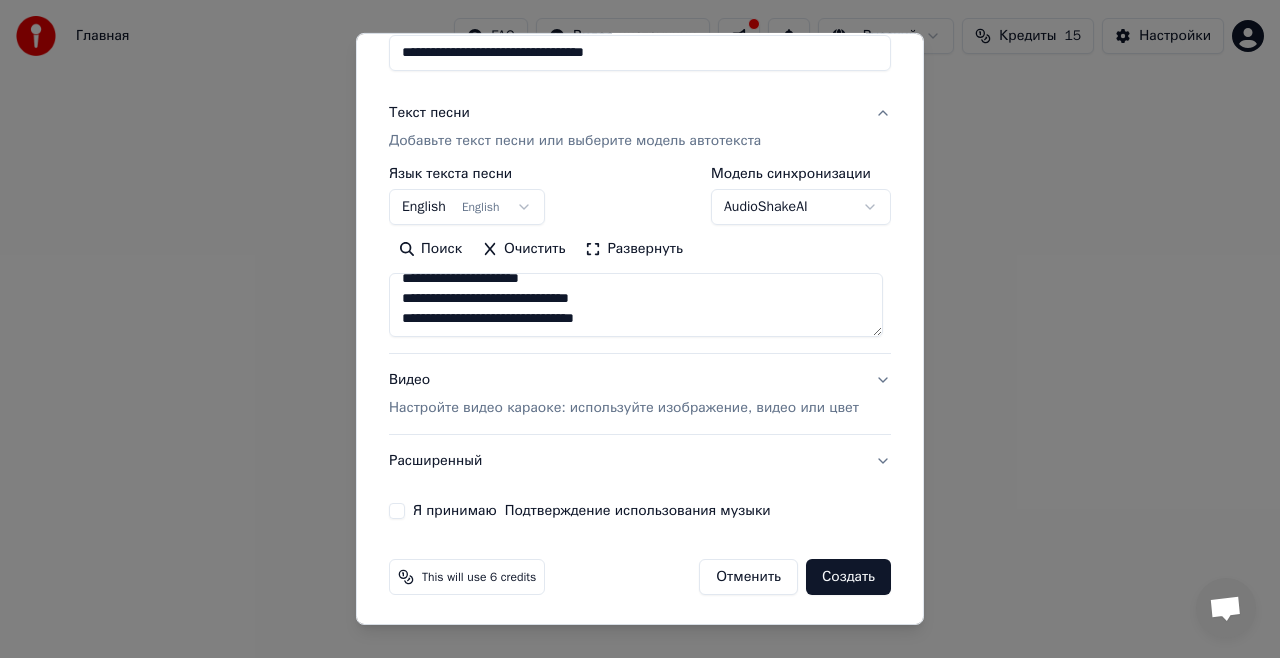 click on "**********" at bounding box center (640, 215) 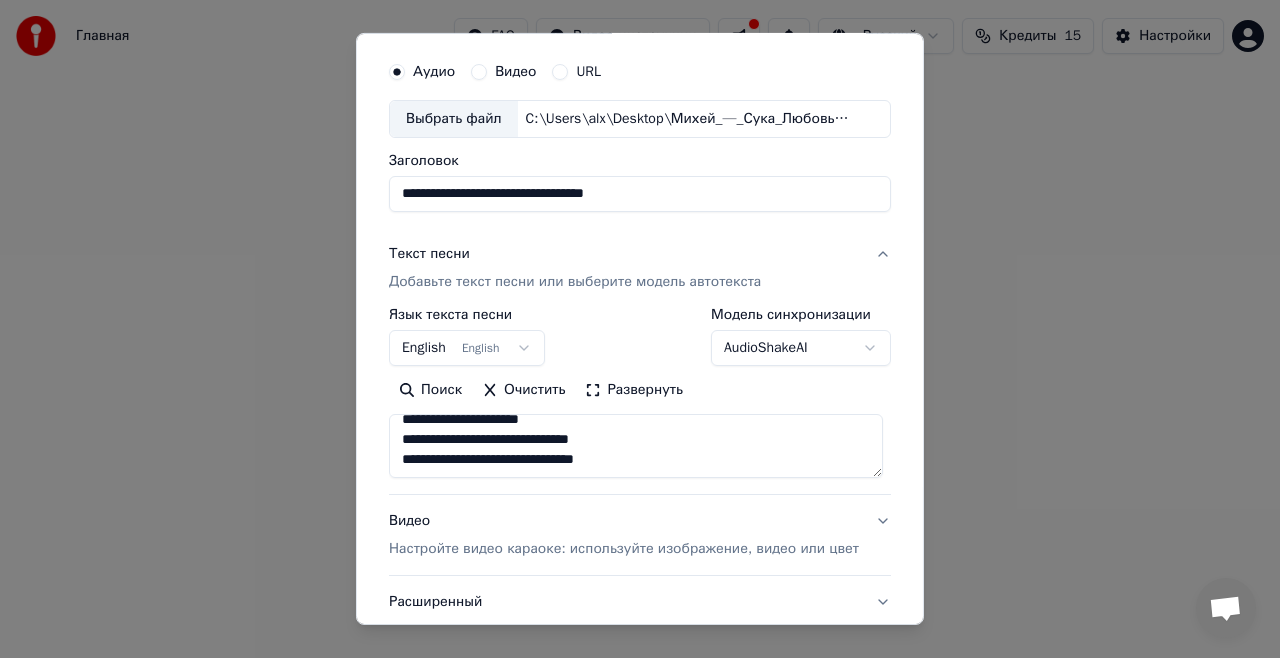 scroll, scrollTop: 0, scrollLeft: 0, axis: both 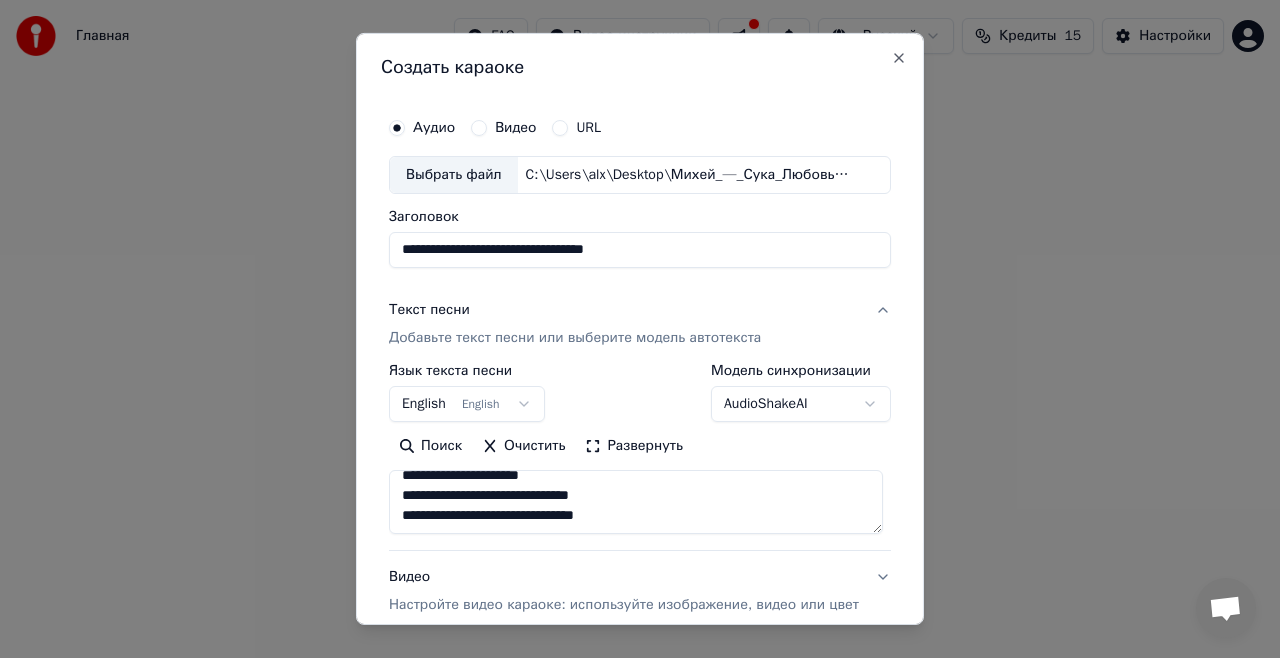 click on "**********" at bounding box center (640, 310) 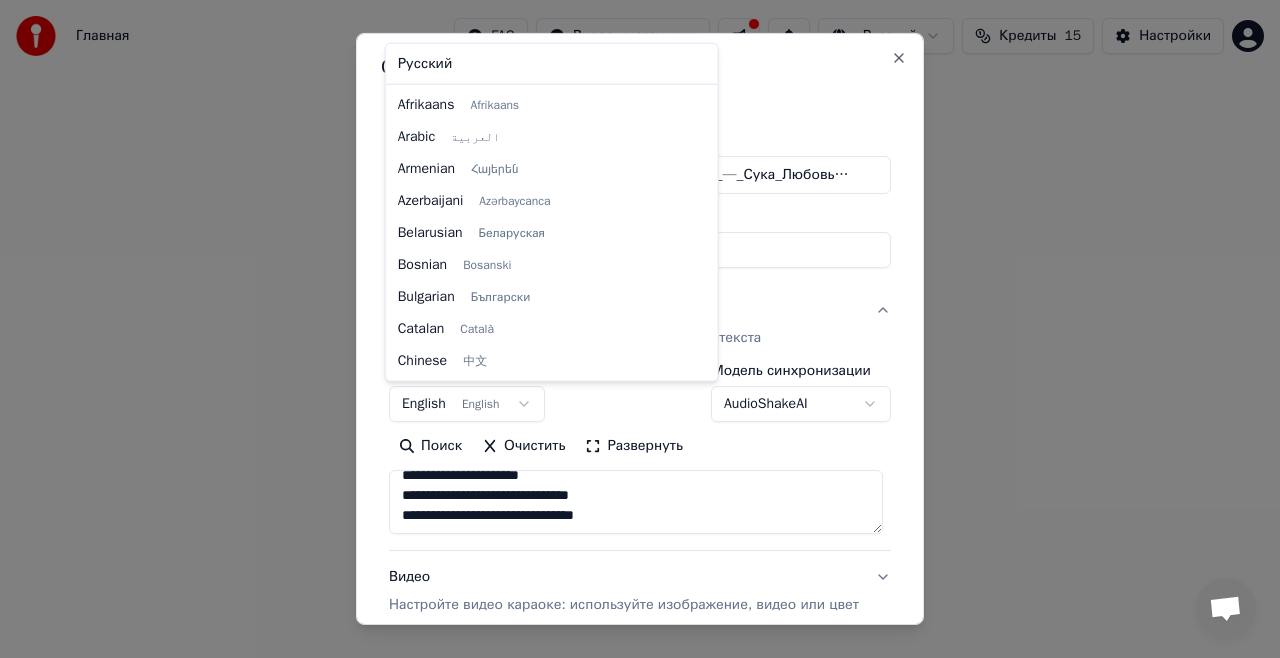 scroll, scrollTop: 160, scrollLeft: 0, axis: vertical 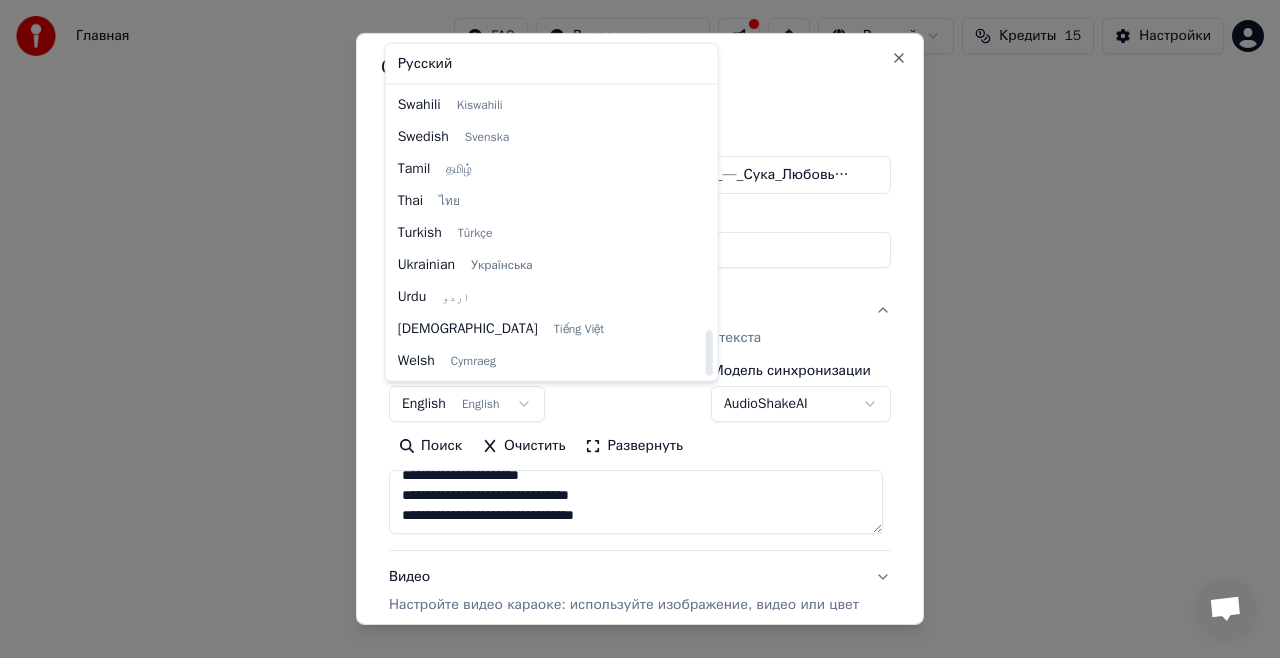 click on "**********" at bounding box center [640, 310] 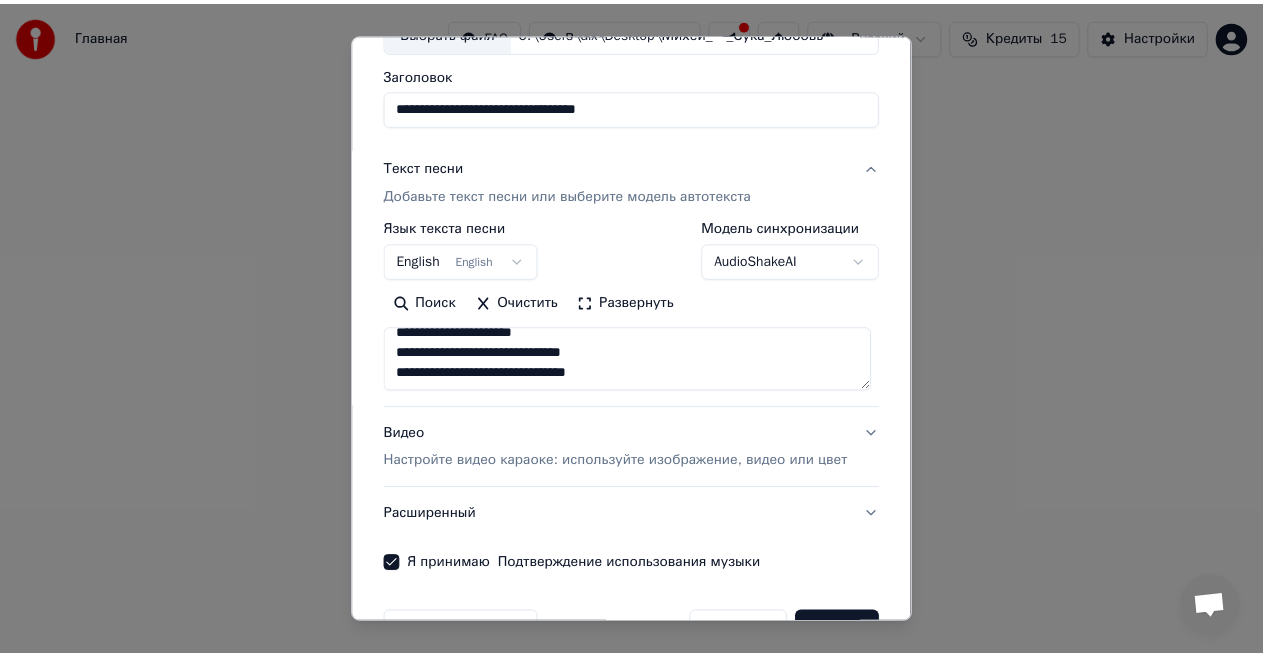 scroll, scrollTop: 197, scrollLeft: 0, axis: vertical 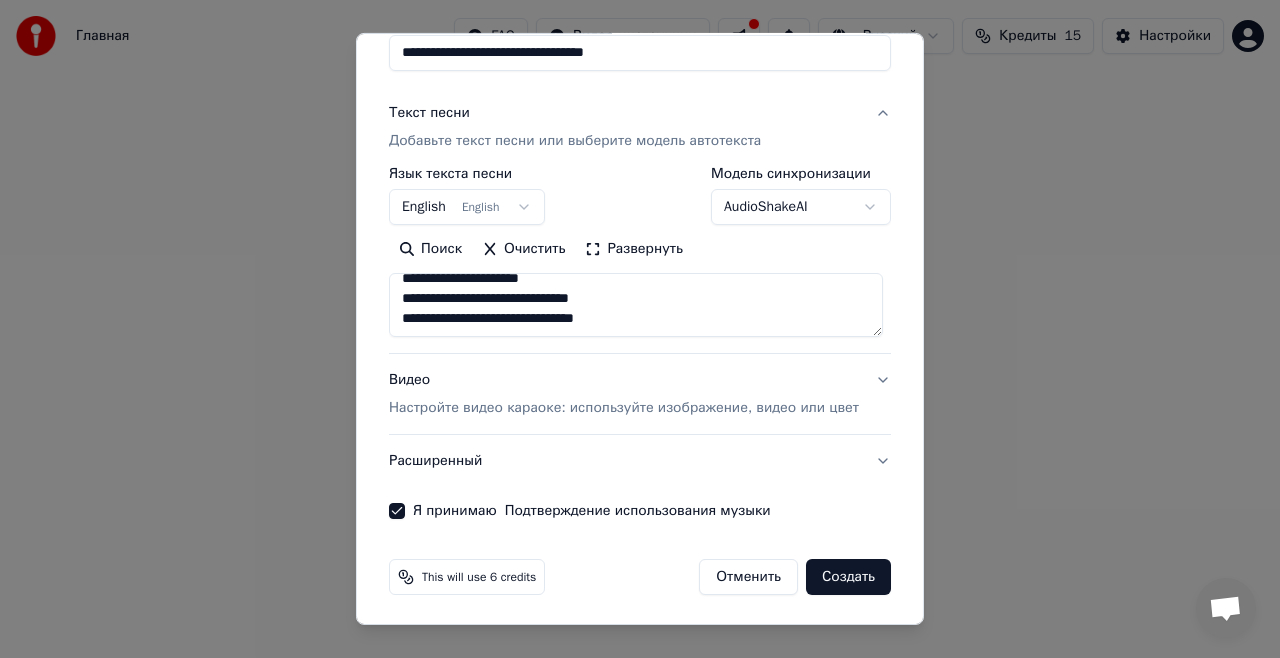click on "Создать" at bounding box center [848, 577] 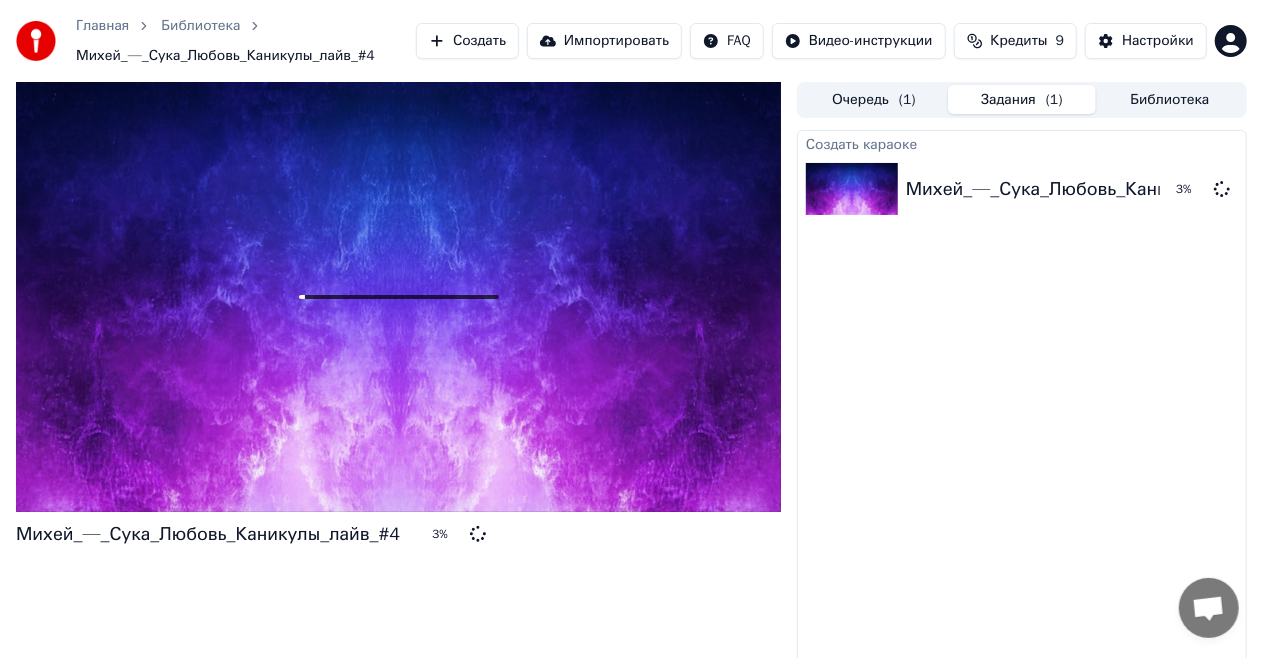 click on "Кредиты" at bounding box center (1019, 41) 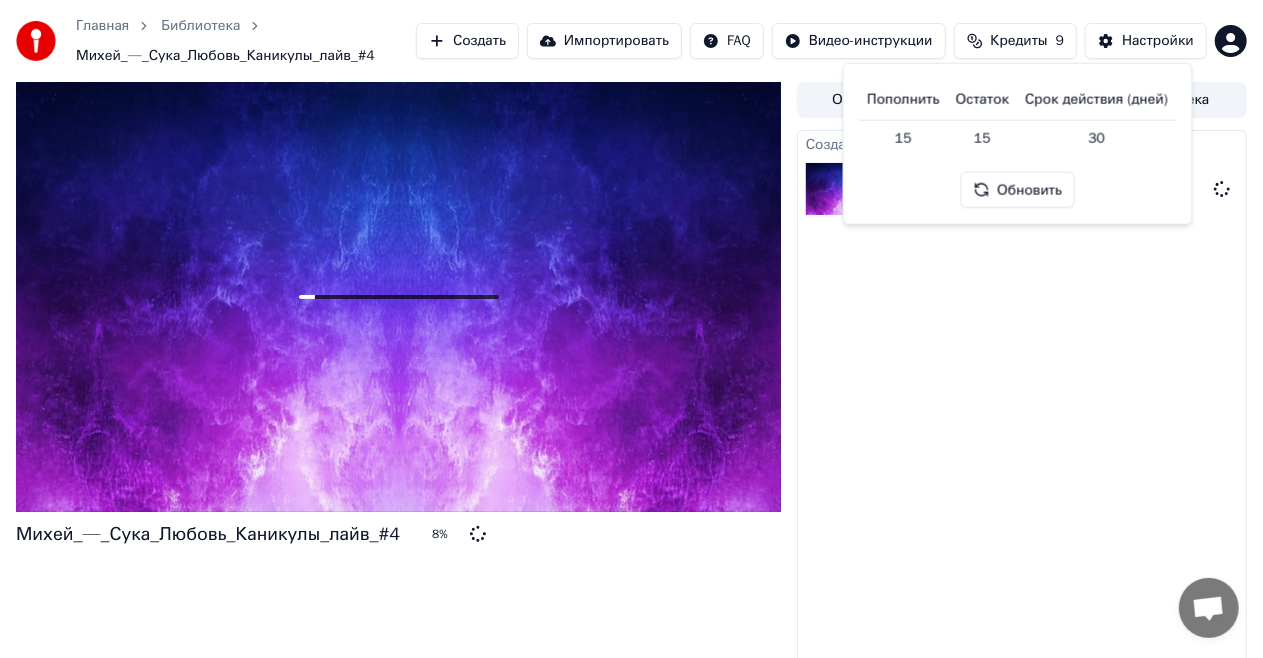 click on "Главная Библиотека Михей_—_Сука_Любовь_Каникулы_лайв_#4 Создать Импортировать FAQ Видео-инструкции Кредиты 9 Настройки Михей_—_Сука_Любовь_Каникулы_лайв_#4 8 % Очередь ( 1 ) Задания ( 1 ) Библиотека Создать караоке Михей_—_Сука_Любовь_Каникулы_лайв_#4 8 %
Пополнить Остаток Срок действия (дней) 15 15 30 Обновить" at bounding box center (631, 329) 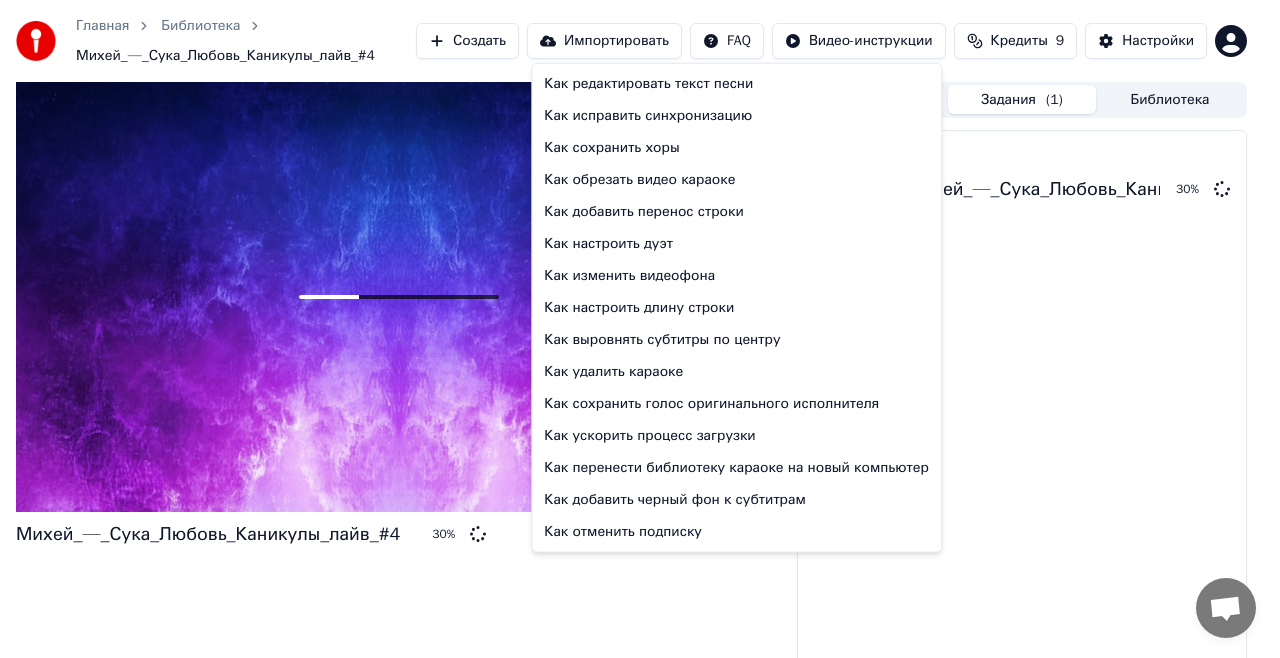 click on "Главная Библиотека Михей_—_Сука_Любовь_Каникулы_лайв_#4 Создать Импортировать FAQ Видео-инструкции Кредиты 9 Настройки Михей_—_Сука_Любовь_Каникулы_лайв_#4 30 % Очередь ( 1 ) Задания ( 1 ) Библиотека Создать караоке Михей_—_Сука_Любовь_Каникулы_лайв_#4 30 %
Как редактировать текст песни Как исправить синхронизацию Как сохранить хоры Как обрезать видео караоке Как добавить перенос строки Как настроить дуэт Как изменить видеофона Как настроить длину строки Как выровнять субтитры по центру Как удалить караоке Как сохранить голос оригинального исполнителя" at bounding box center [640, 329] 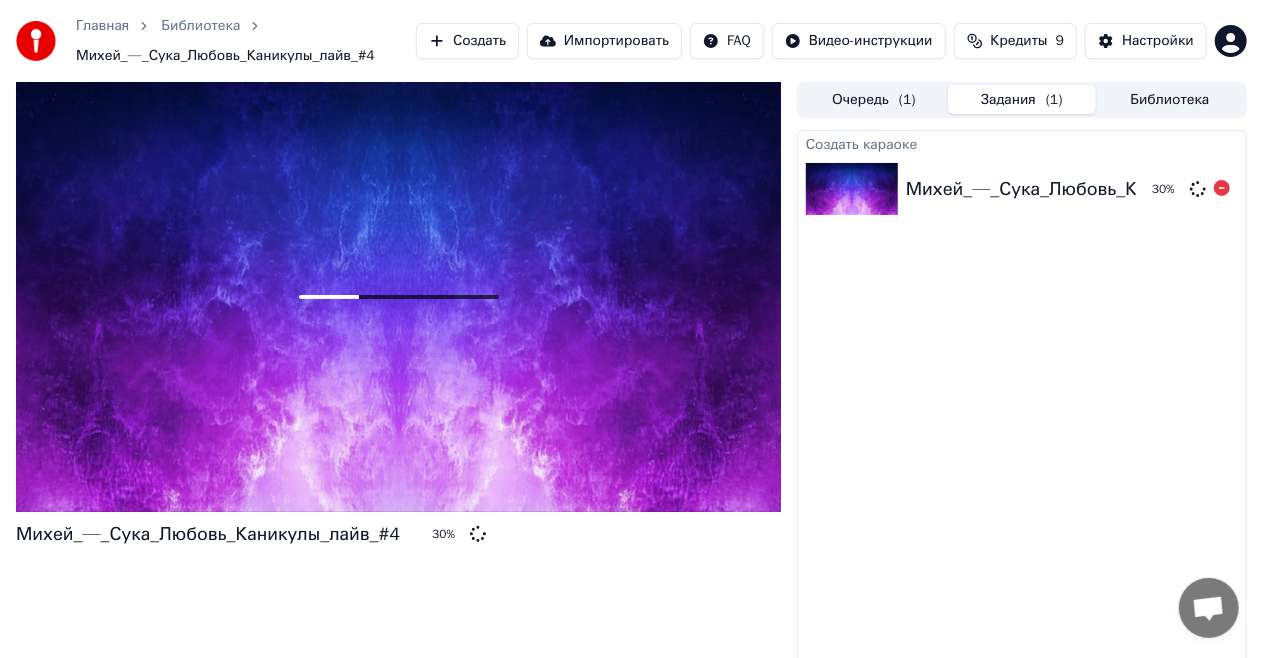 click on "Михей_—_Сука_Любовь_Каникулы_лайв_#4" at bounding box center [1098, 189] 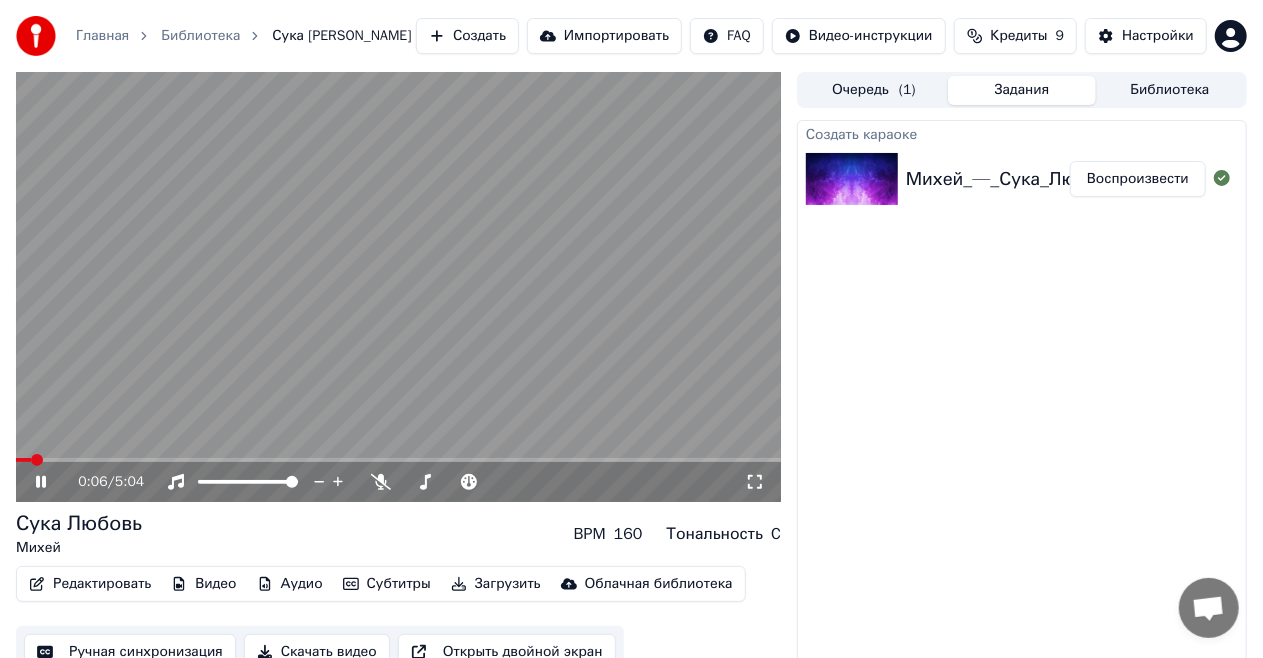click at bounding box center [23, 460] 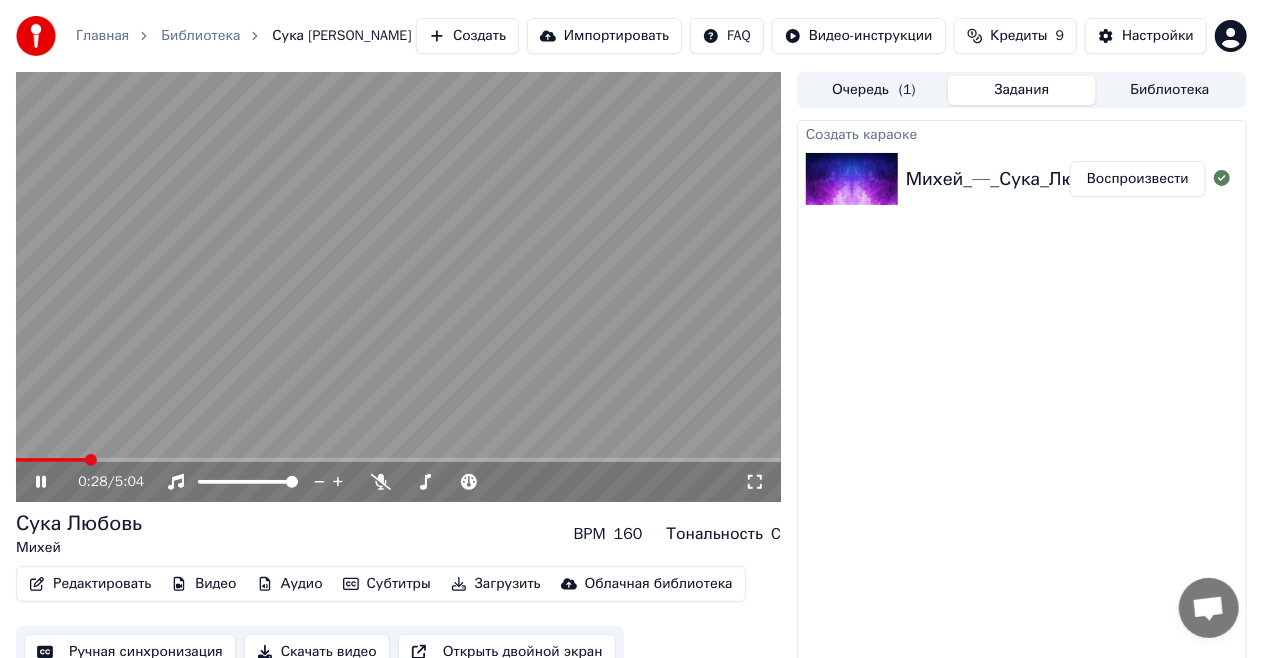 click at bounding box center (398, 460) 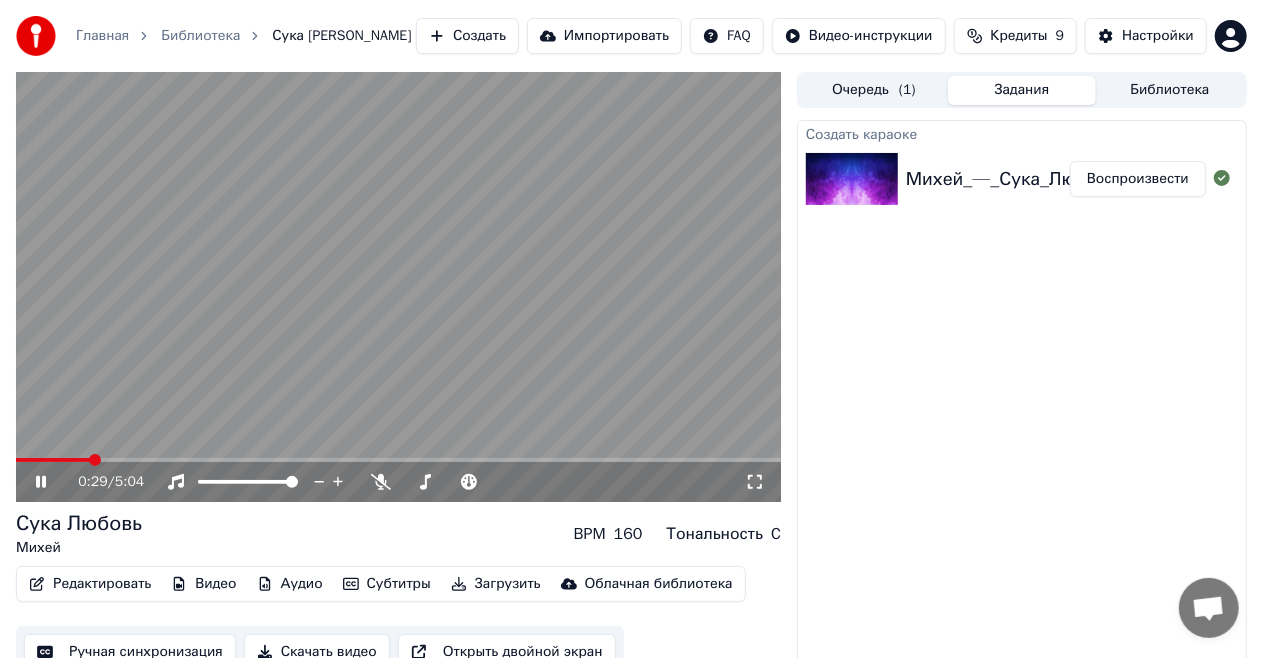 click at bounding box center [398, 460] 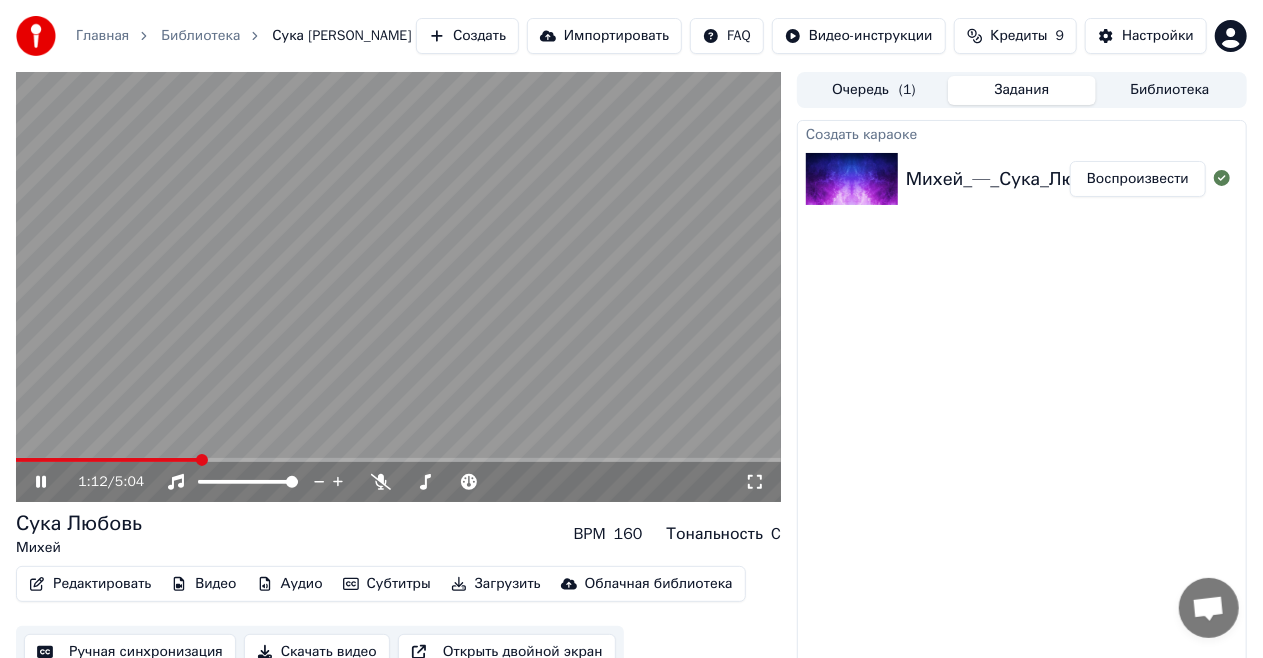 click at bounding box center [398, 460] 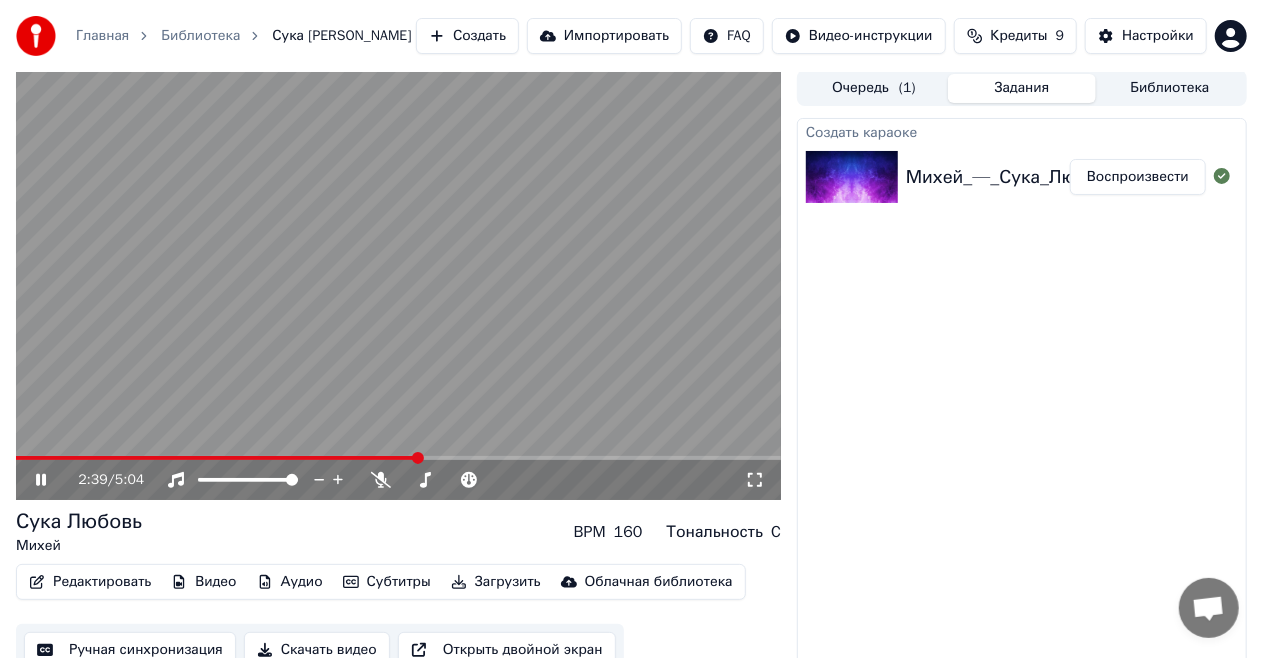 scroll, scrollTop: 0, scrollLeft: 0, axis: both 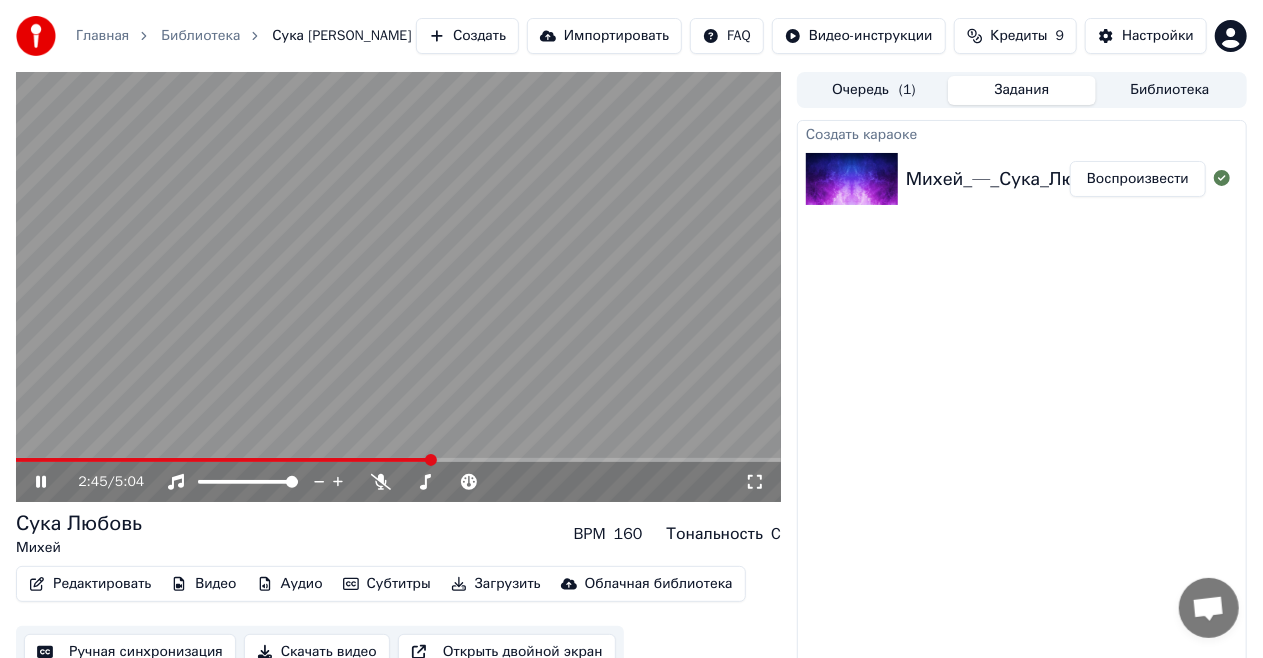 click at bounding box center [398, 287] 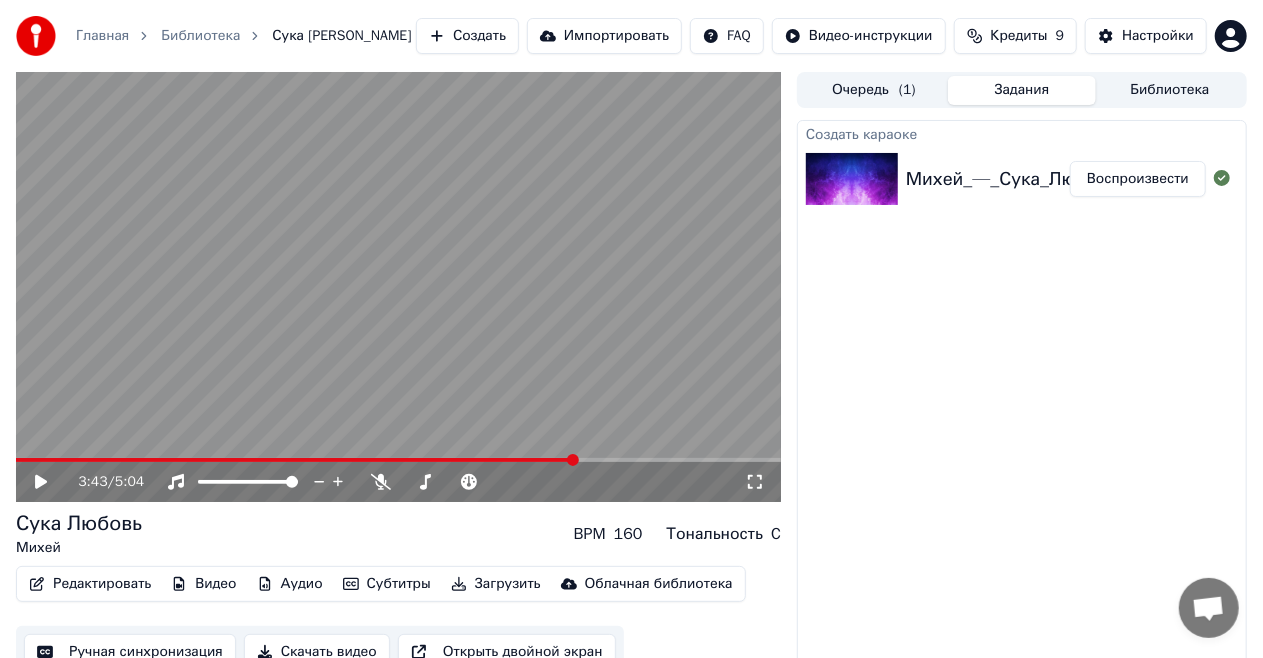 click at bounding box center [398, 460] 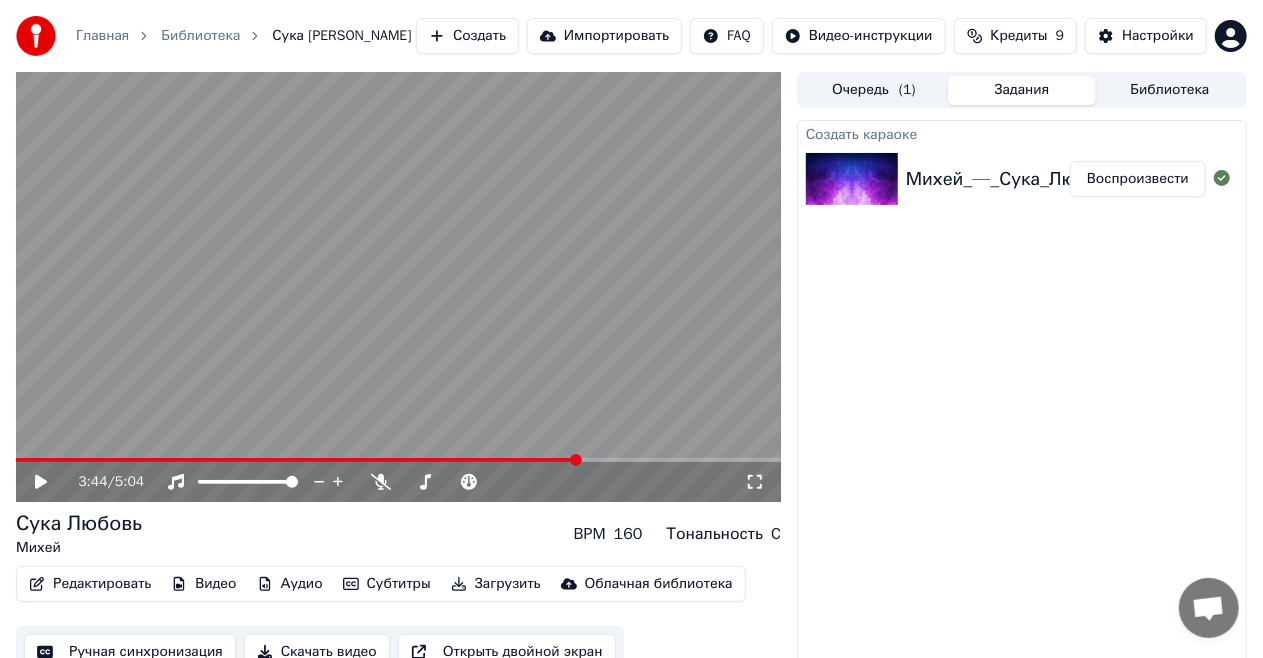click at bounding box center (398, 287) 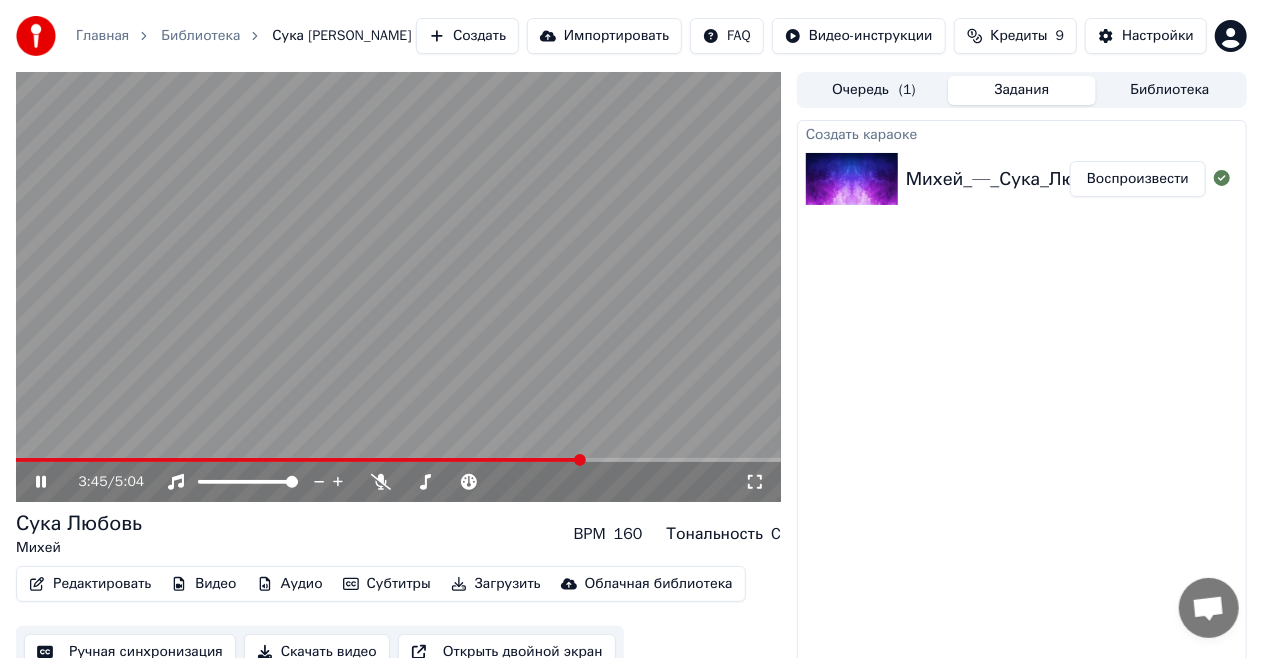 click at bounding box center [398, 460] 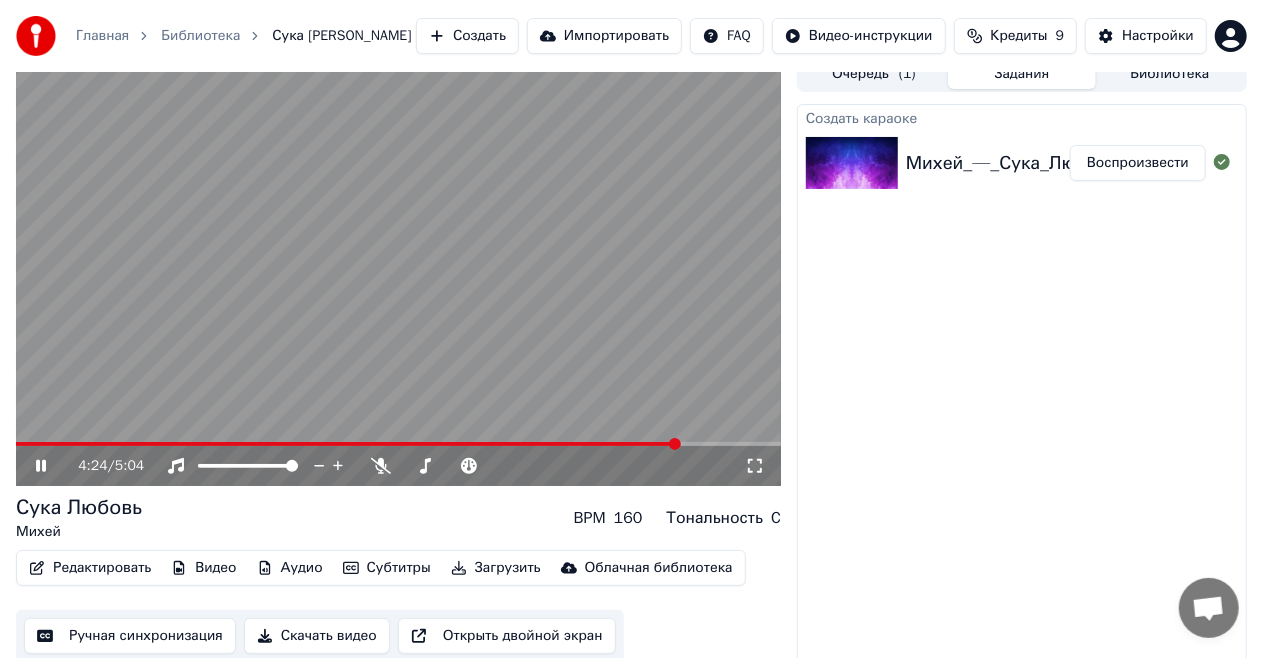 scroll, scrollTop: 21, scrollLeft: 0, axis: vertical 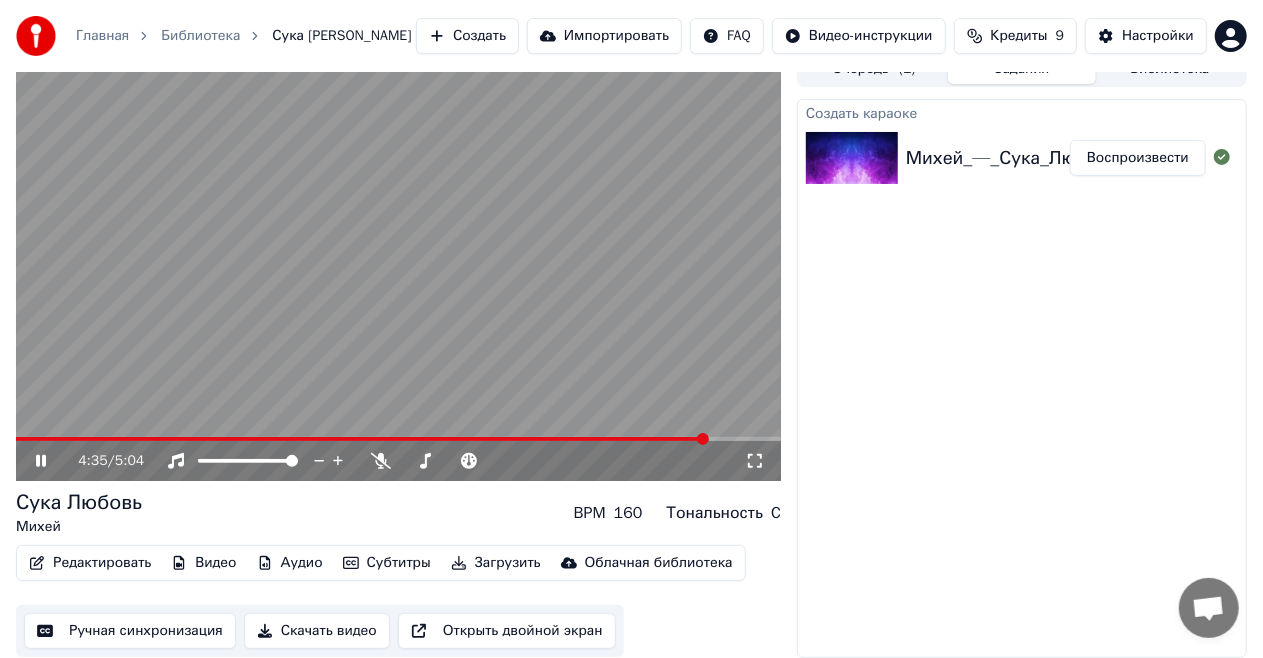 click at bounding box center [398, 439] 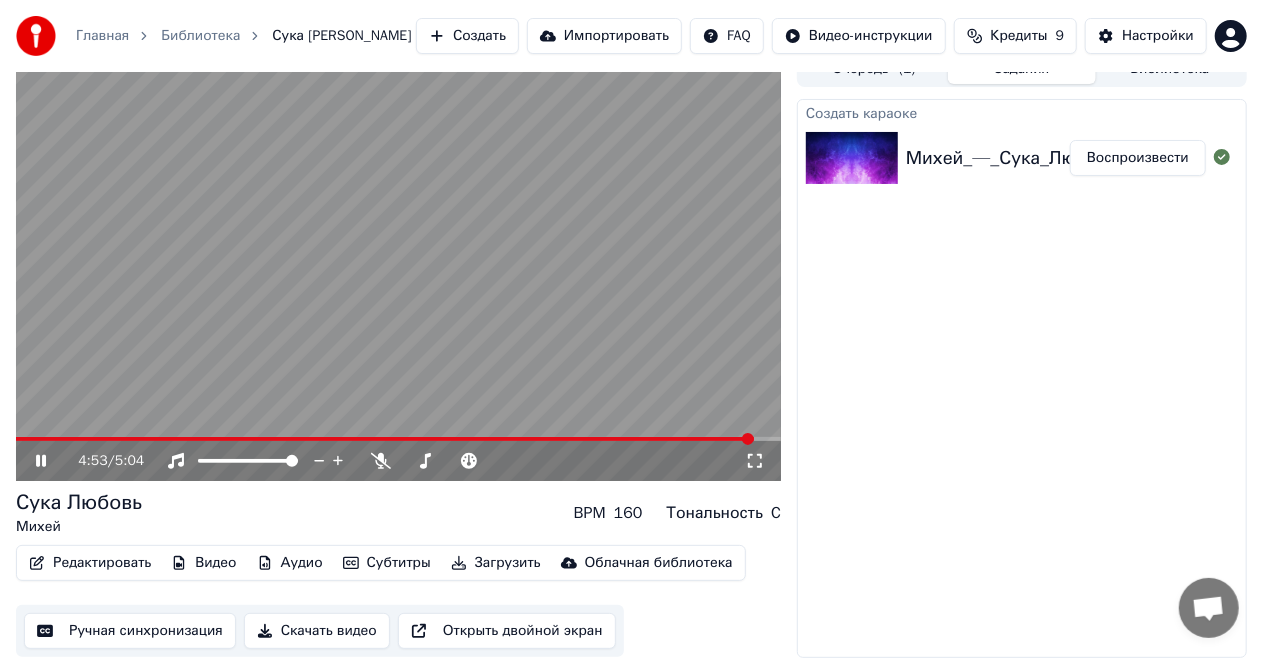 click at bounding box center (398, 439) 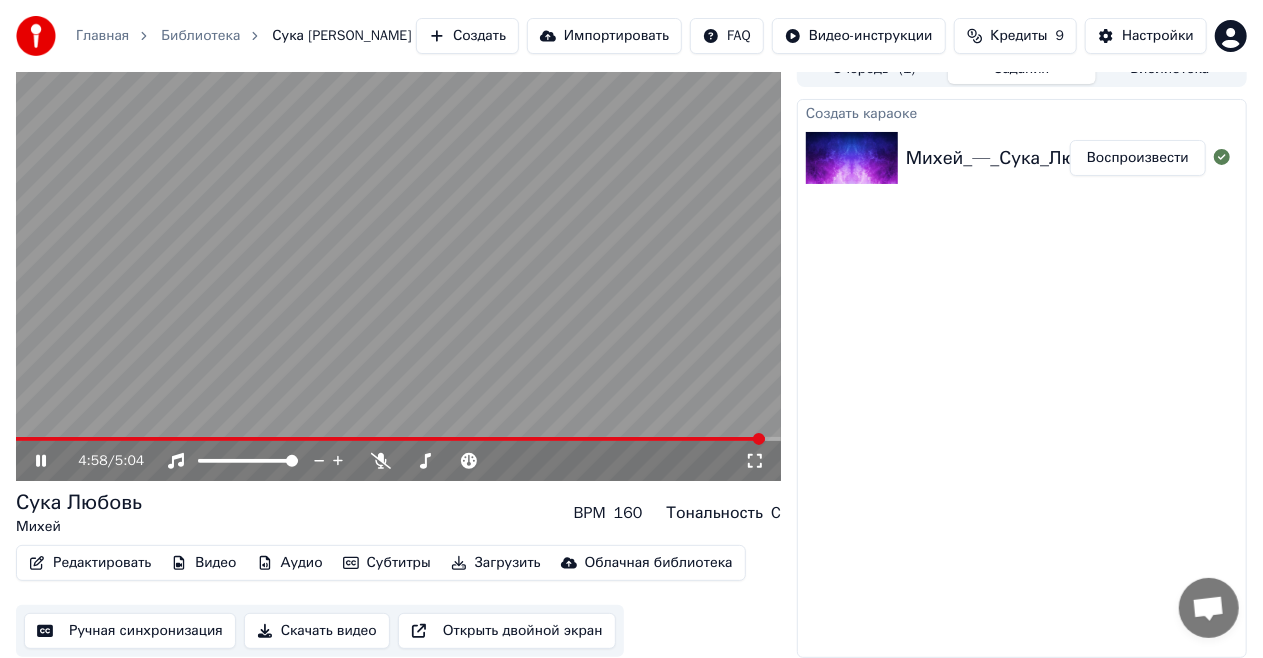 click 